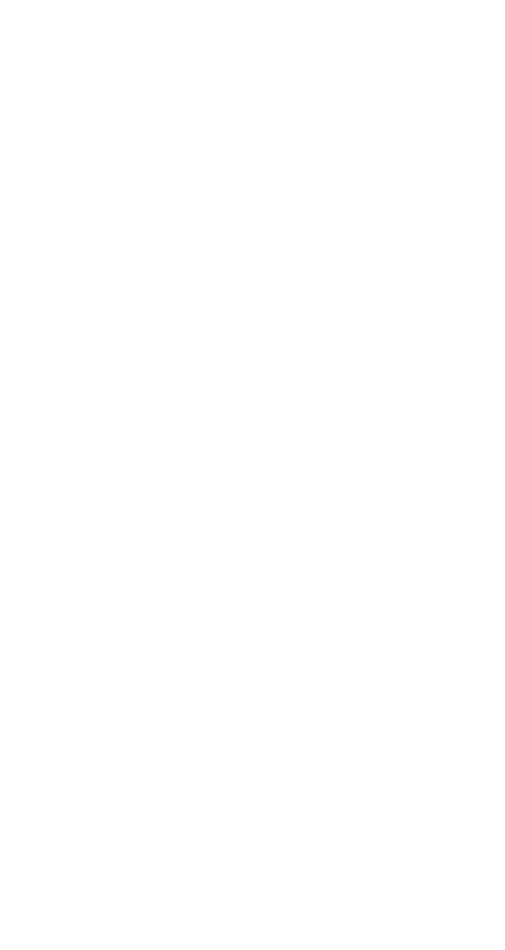 scroll, scrollTop: 0, scrollLeft: 0, axis: both 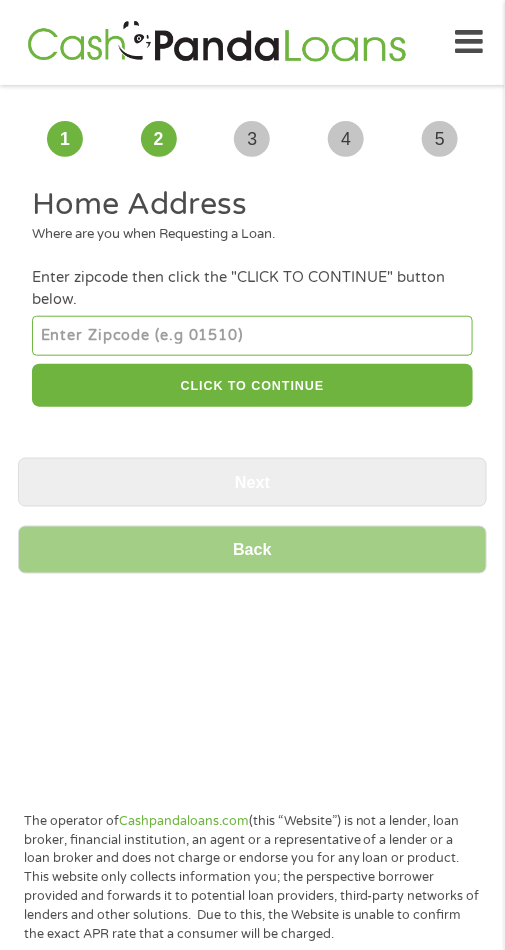 click at bounding box center (252, 336) 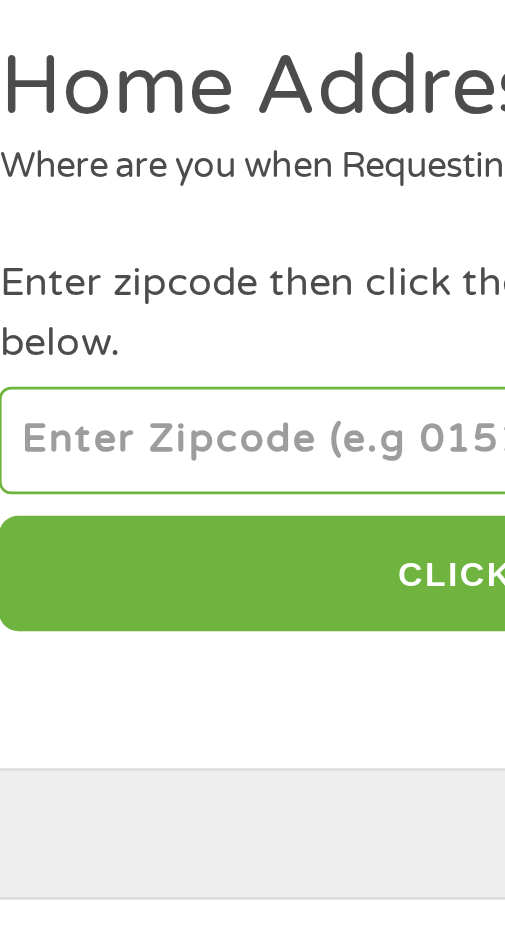 type on "[POSTAL_CODE]" 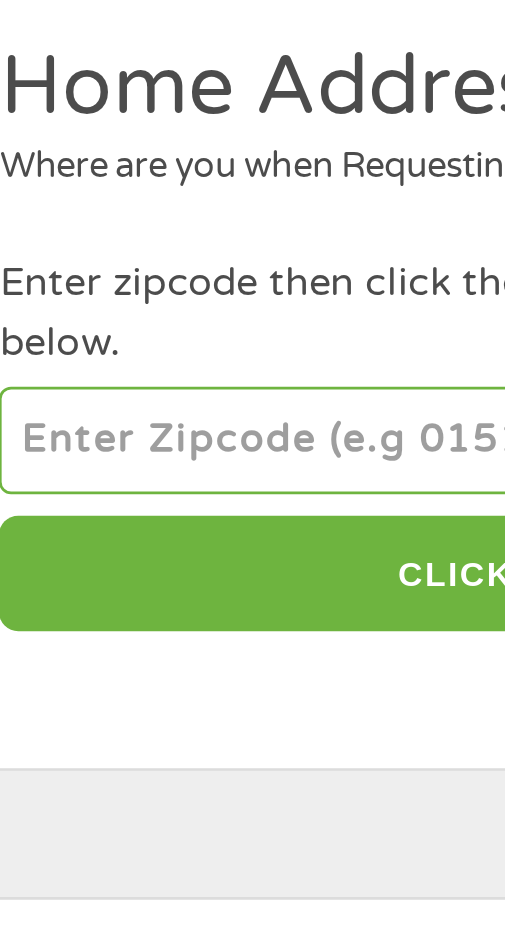 select on "Texas" 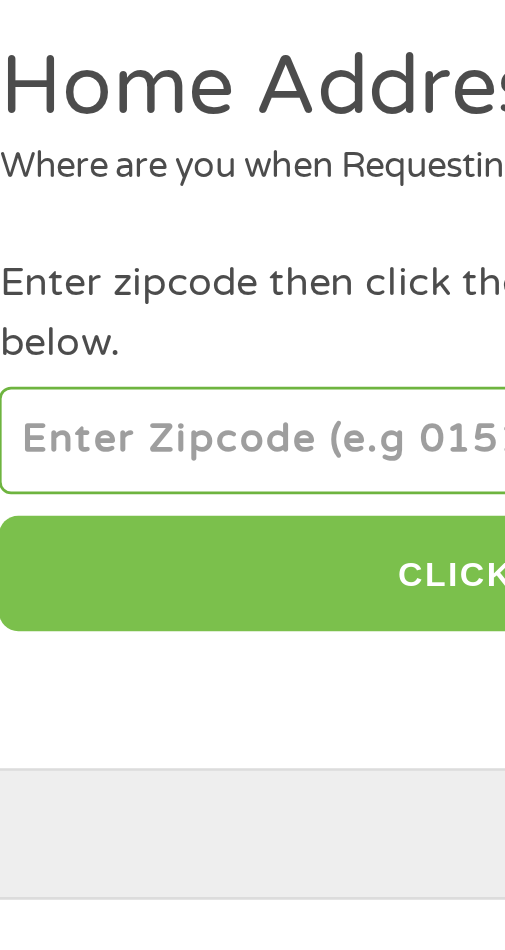 click on "CLICK TO CONTINUE" at bounding box center (252, 385) 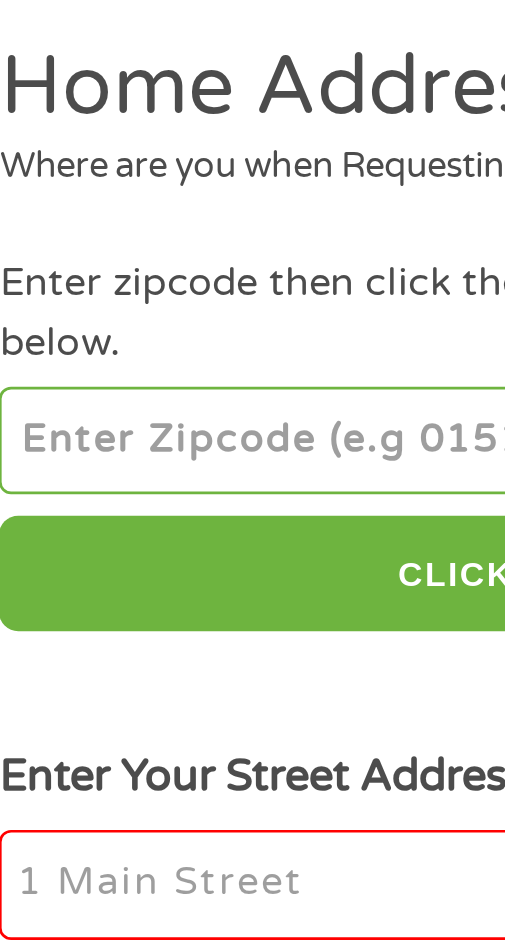 click on "Enter Your Street Address *" at bounding box center [252, 502] 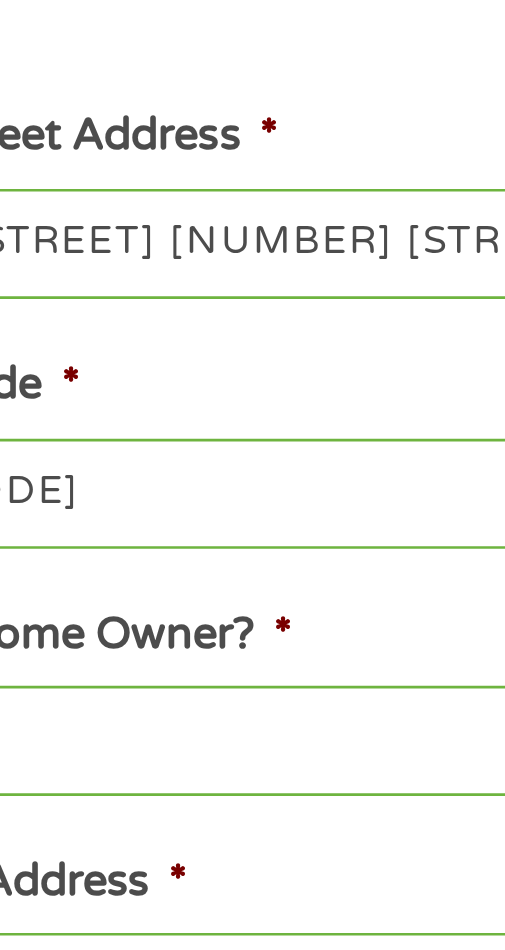 click on "[NUMBER] [STREET] [NUMBER] [STREET] [NUMBER]" at bounding box center (252, 502) 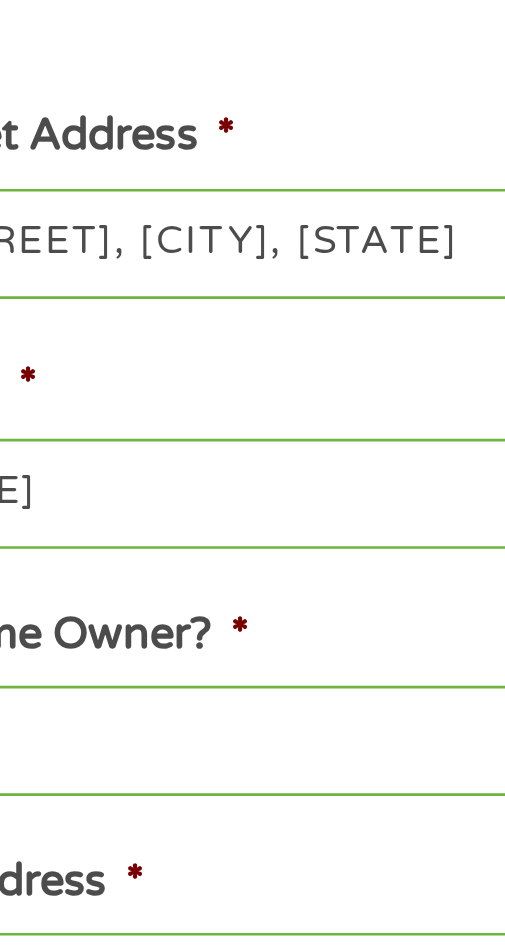 type on "[NUMBER] [STREET], [CITY], [STATE]" 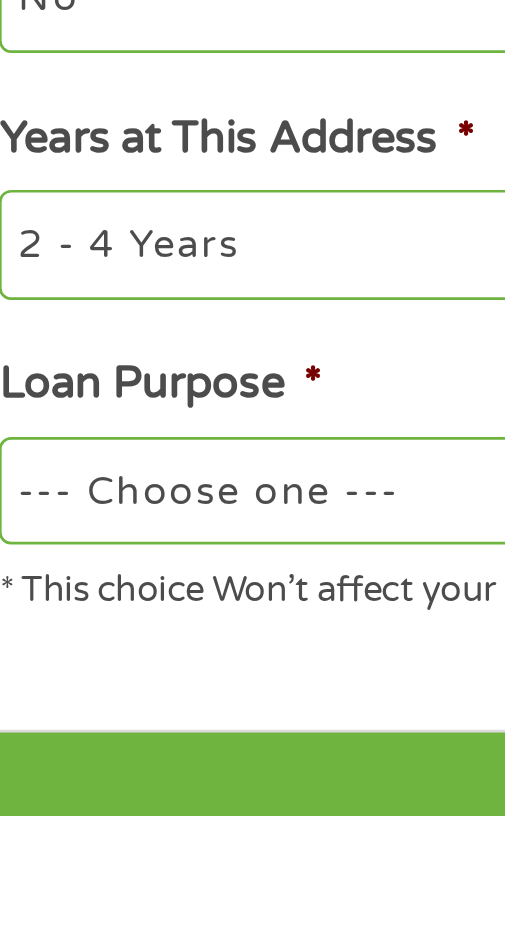 scroll, scrollTop: 41, scrollLeft: 0, axis: vertical 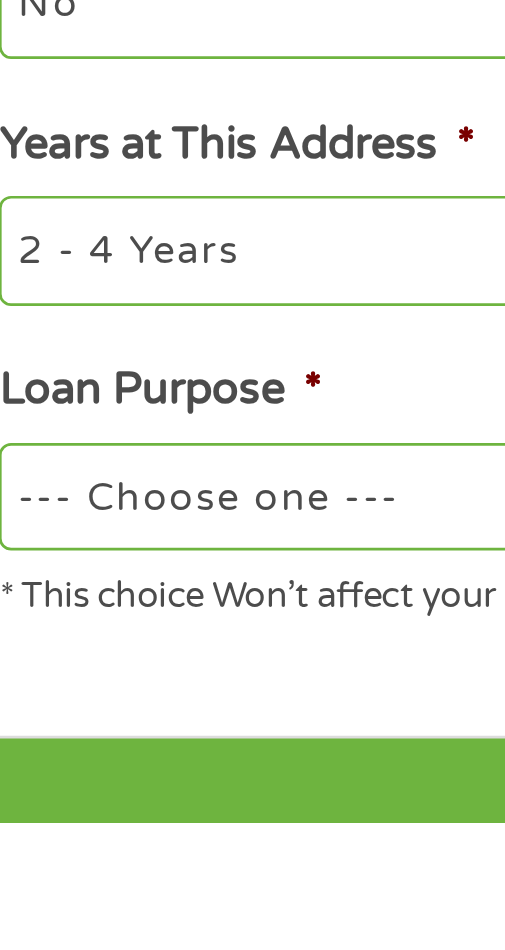 click on "--- Choose one --- Pay Bills Debt Consolidation Home Improvement Major Purchase Car Loan Short Term Cash Medical Expenses Other" at bounding box center (252, 829) 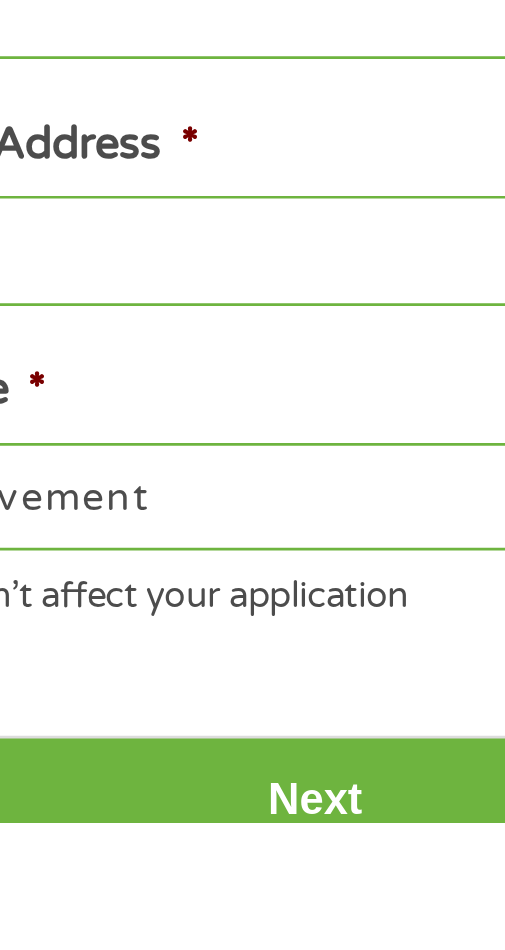 click on "Next" at bounding box center [252, 942] 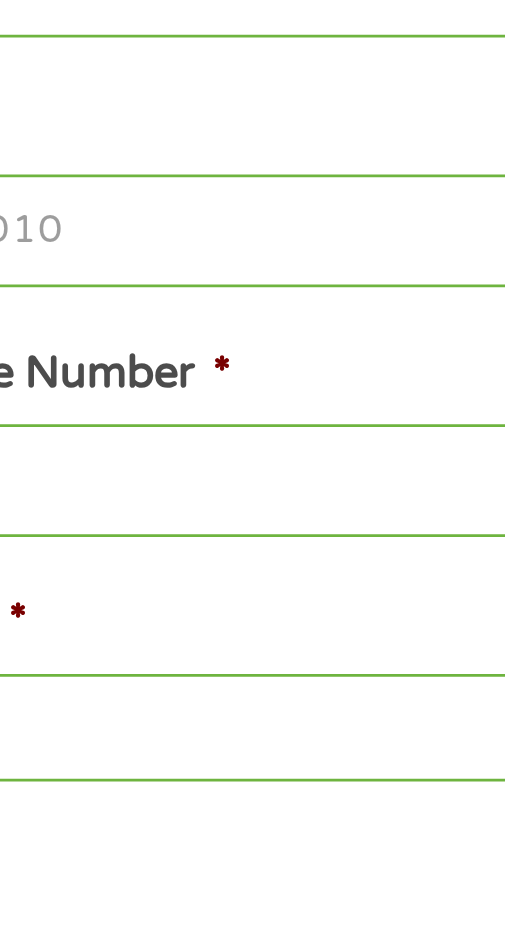 scroll, scrollTop: 7, scrollLeft: 8, axis: both 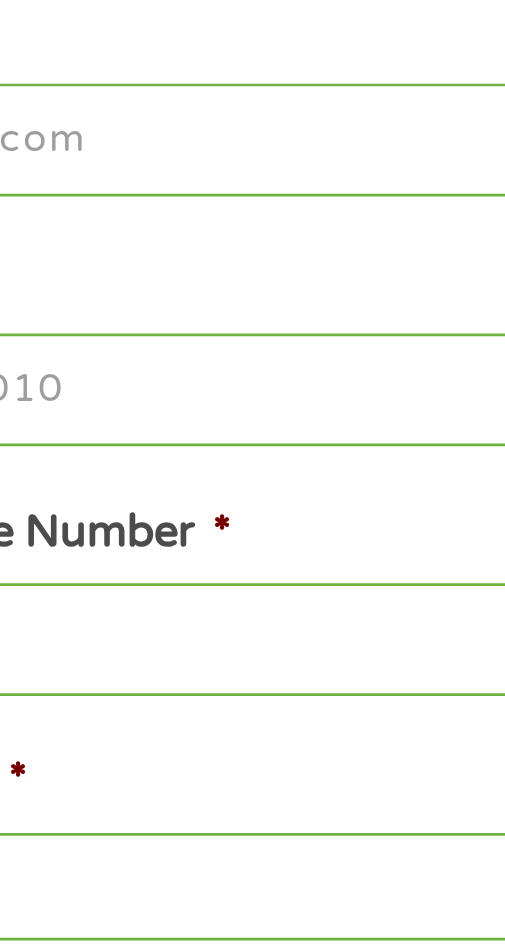 click on "Cell Phone *" at bounding box center [252, 726] 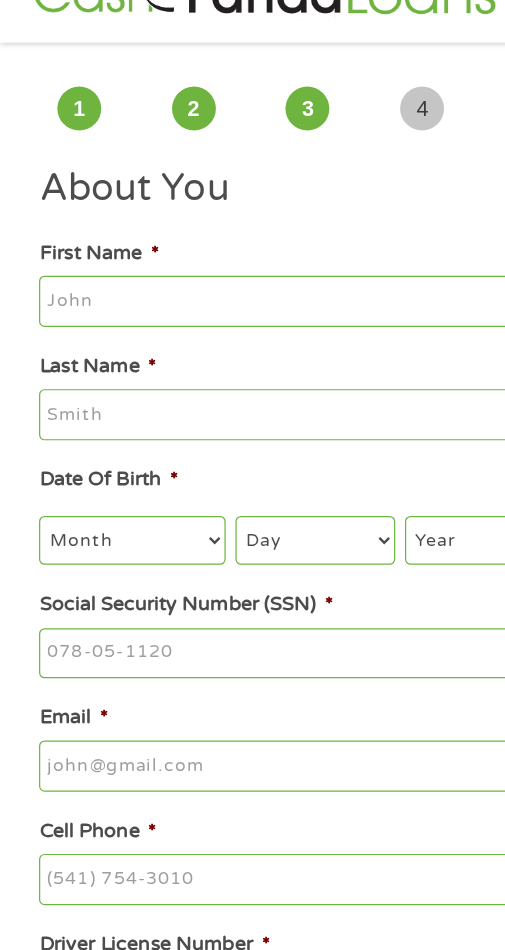 scroll, scrollTop: 29, scrollLeft: 0, axis: vertical 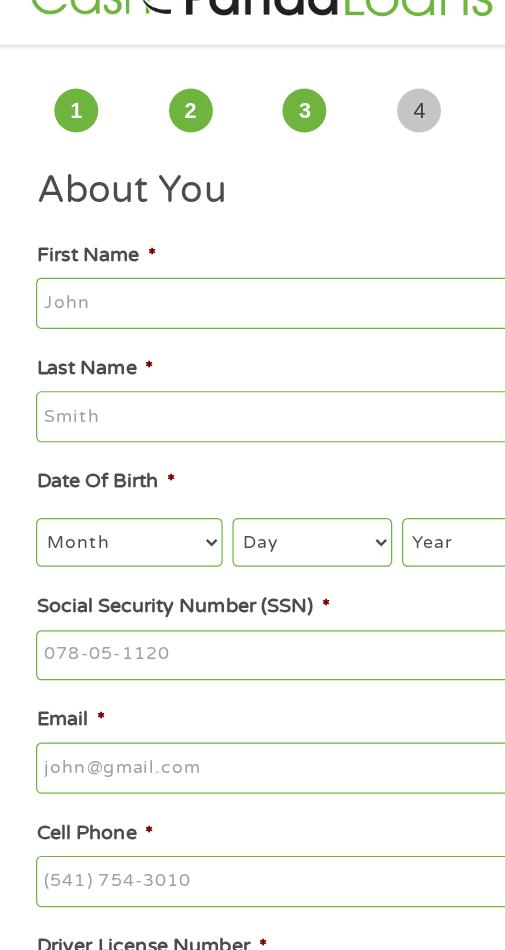 click on "First Name *" at bounding box center [252, 268] 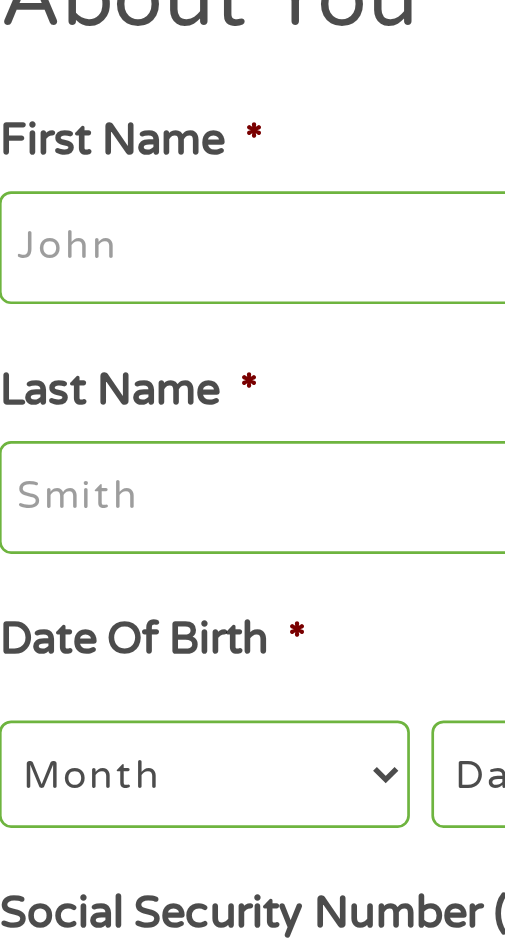 type on "[FIRST]" 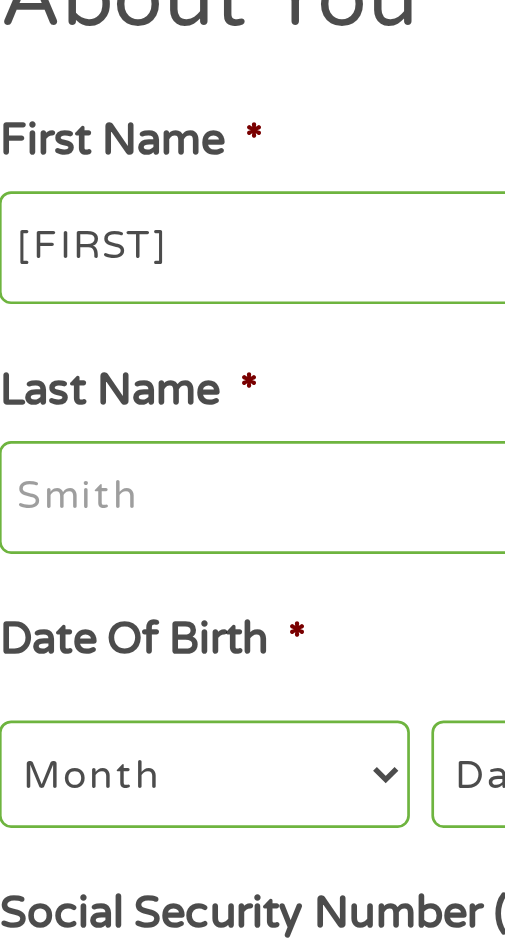 type on "[LAST]" 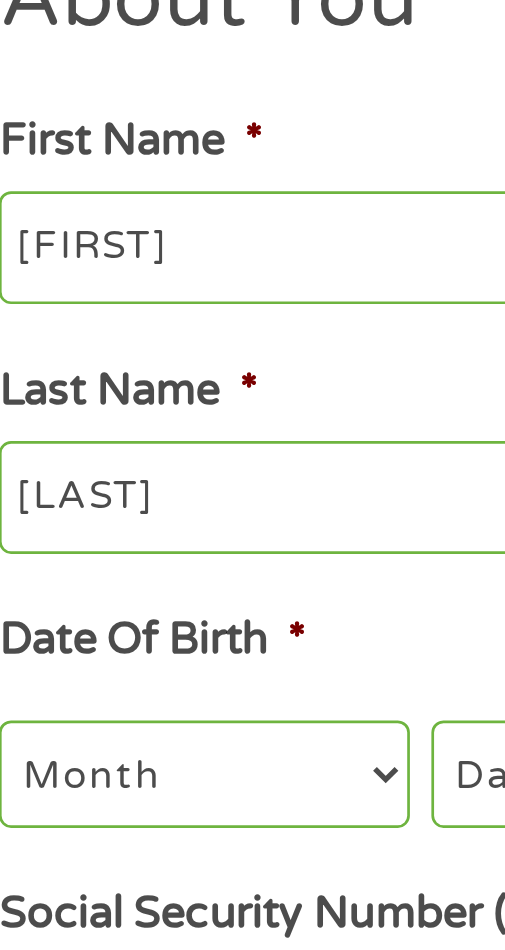 type on "[EMAIL]" 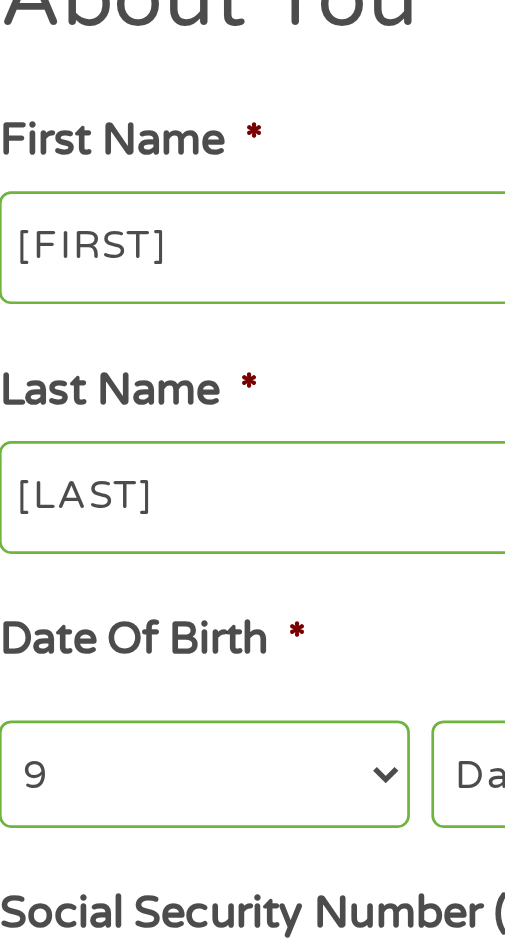 click on "Day 1 2 3 4 5 6 7 8 9 10 11 12 13 14 15 16 17 18 19 20 21 22 23 24 25 26 27 28 29 30 31" at bounding box center (258, 464) 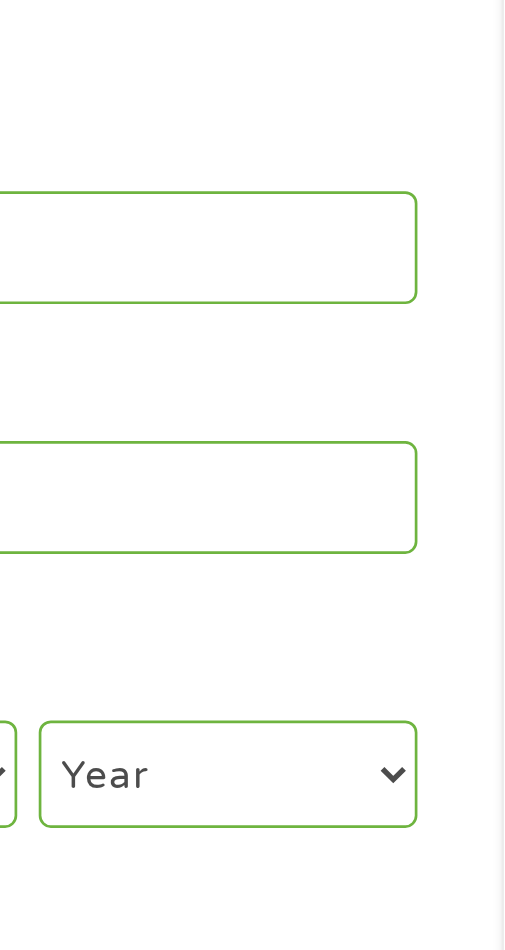 click on "Year 2007 2006 2005 2004 2003 2002 2001 2000 1999 1998 1997 1996 1995 1994 1993 1992 1991 1990 1989 1988 1987 1986 1985 1984 1983 1982 1981 1980 1979 1978 1977 1976 1975 1974 1973 1972 1971 1970 1969 1968 1967 1966 1965 1964 1963 1962 1961 1960 1959 1958 1957 1956 1955 1954 1953 1952 1951 1950 1949 1948 1947 1946 1945 1944 1943 1942 1941 1940 1939 1938 1937 1936 1935 1934 1933 1932 1931 1930 1929 1928 1927 1926 1925 1924 1923 1922 1921 1920" at bounding box center [402, 464] 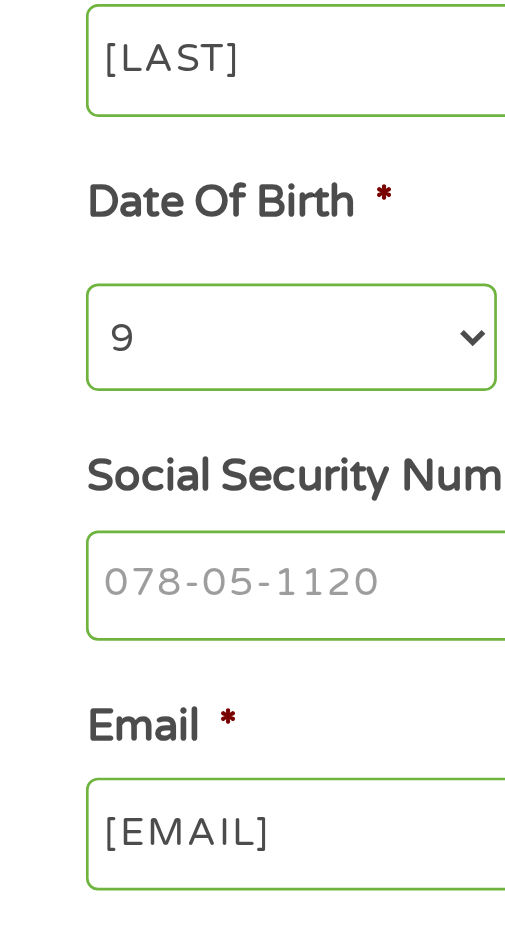 scroll, scrollTop: 29, scrollLeft: 0, axis: vertical 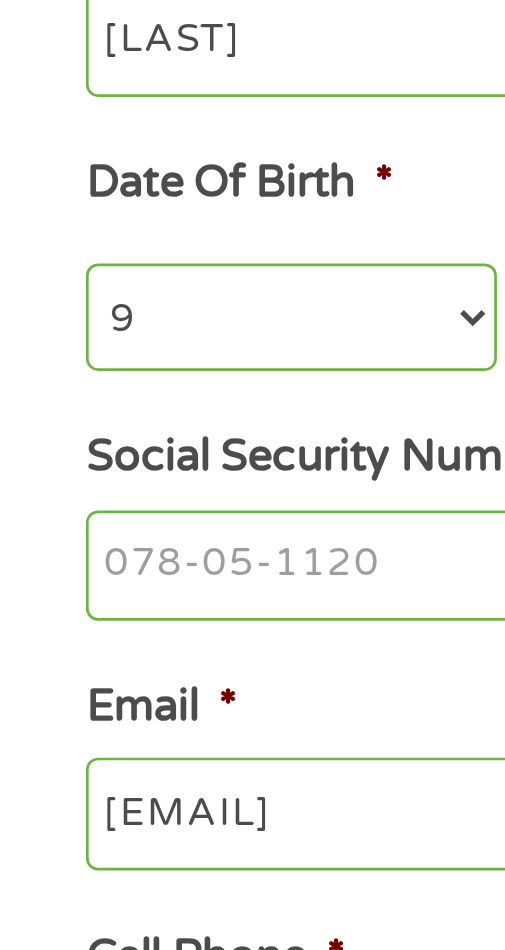 click on "Social Security Number (SSN) *" at bounding box center [252, 557] 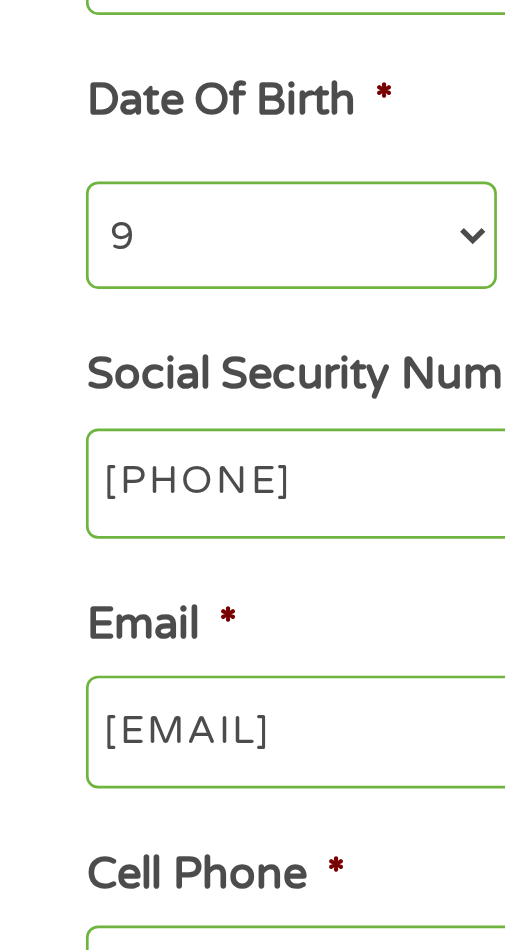 type on "[SSN]" 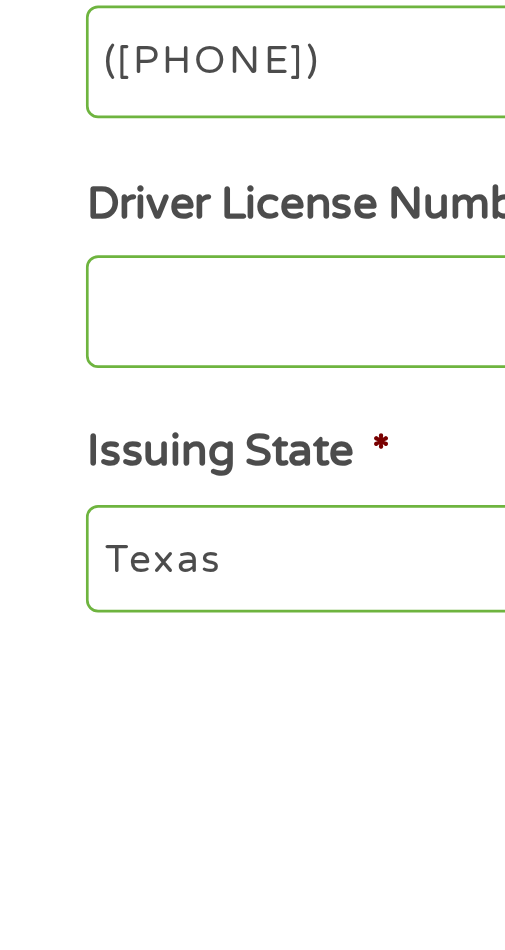 scroll, scrollTop: 29, scrollLeft: 0, axis: vertical 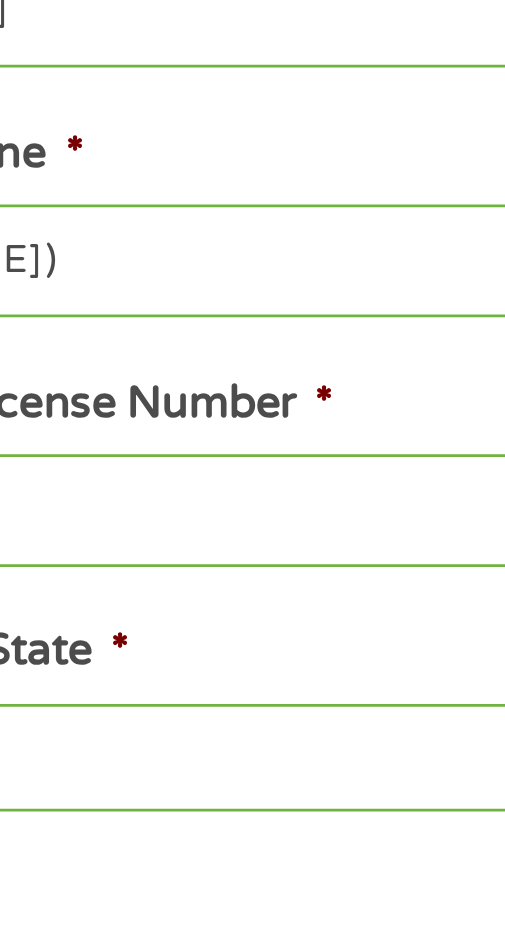 type on "[EMAIL]" 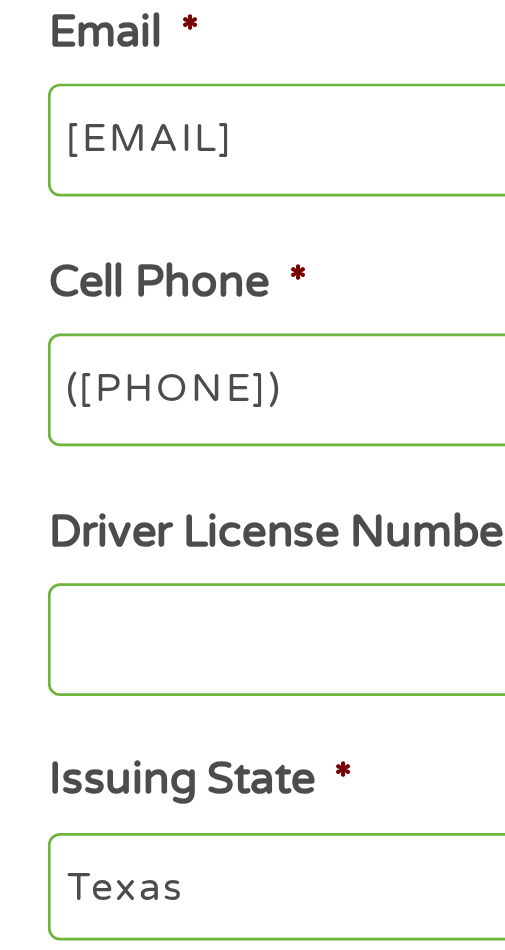click on "Driver License Number *" at bounding box center [252, 835] 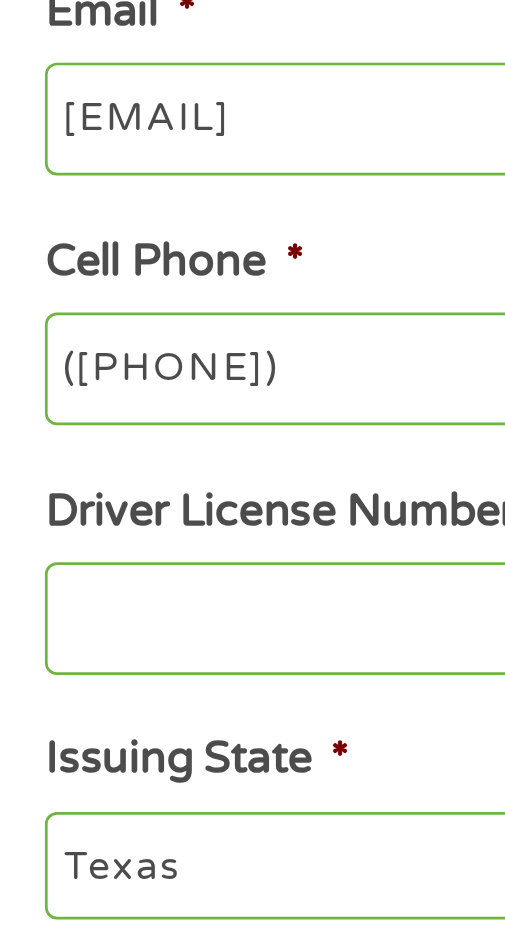 scroll, scrollTop: 29, scrollLeft: 0, axis: vertical 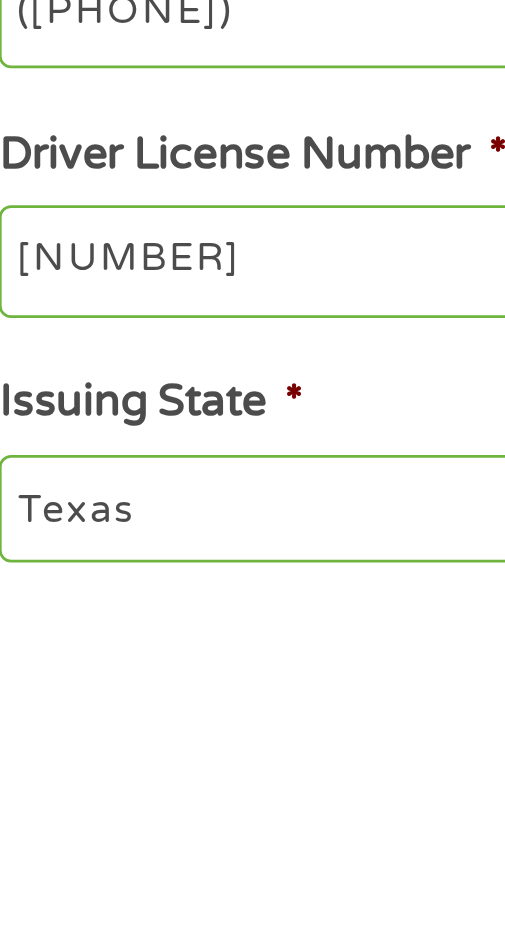 type on "[NUMBER]" 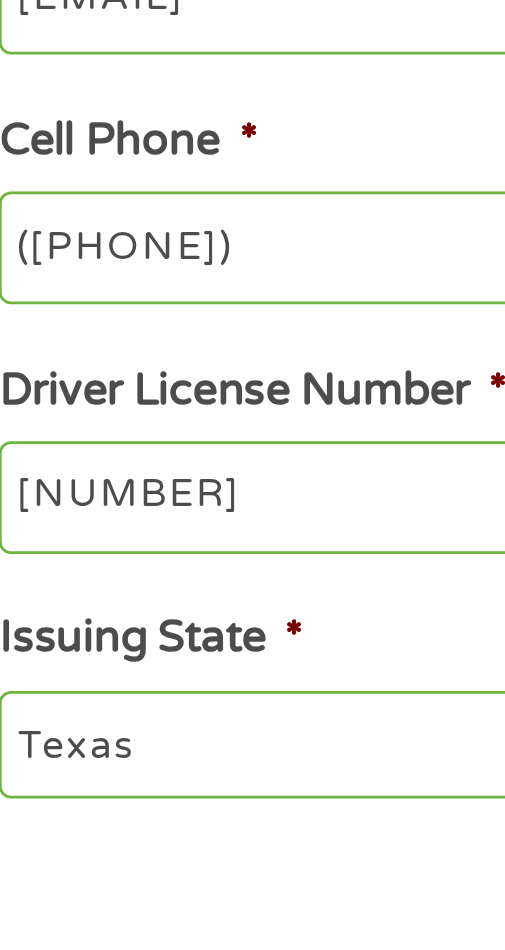 scroll, scrollTop: 38, scrollLeft: 0, axis: vertical 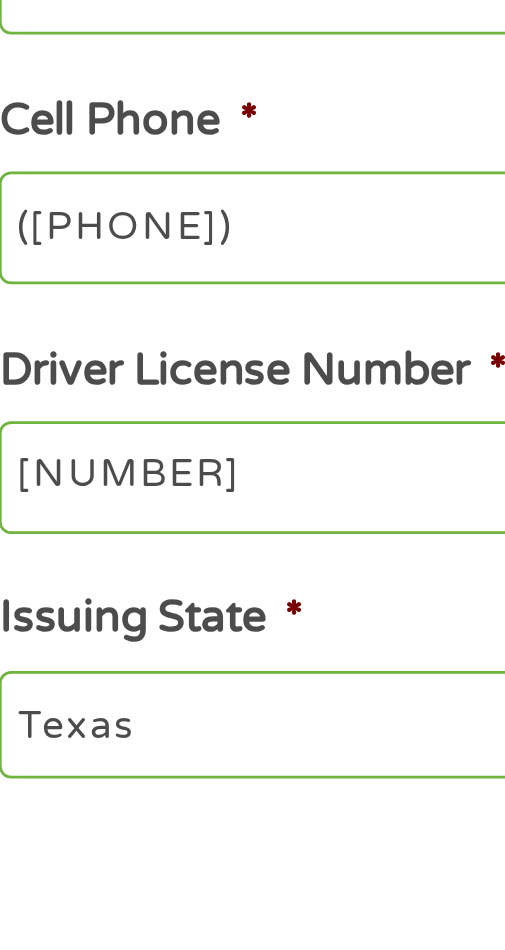 click on "Next" at bounding box center (252, 1004) 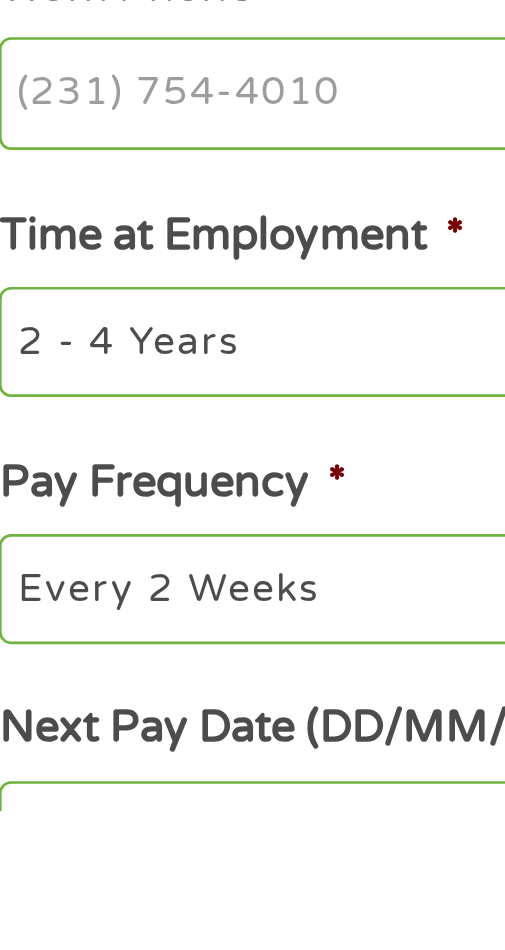 scroll, scrollTop: 20, scrollLeft: 0, axis: vertical 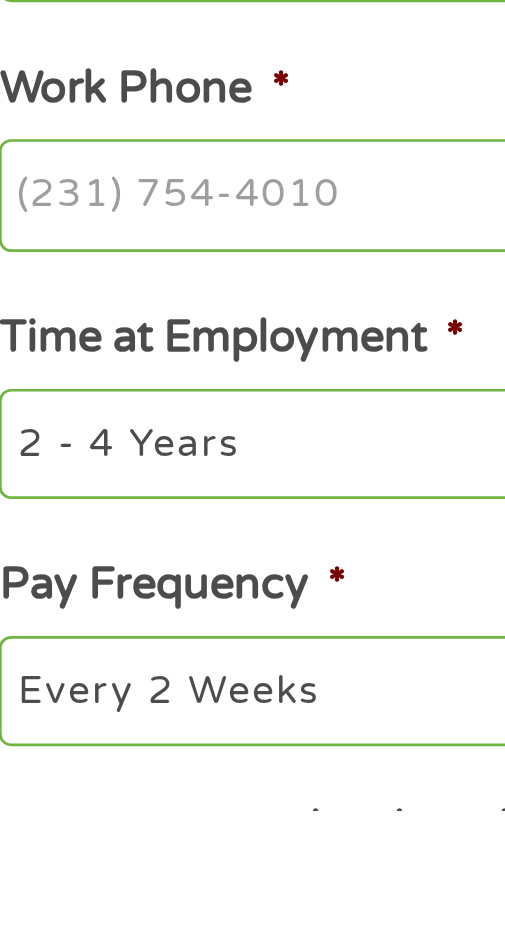 click on "Work Phone *" at bounding box center [252, 721] 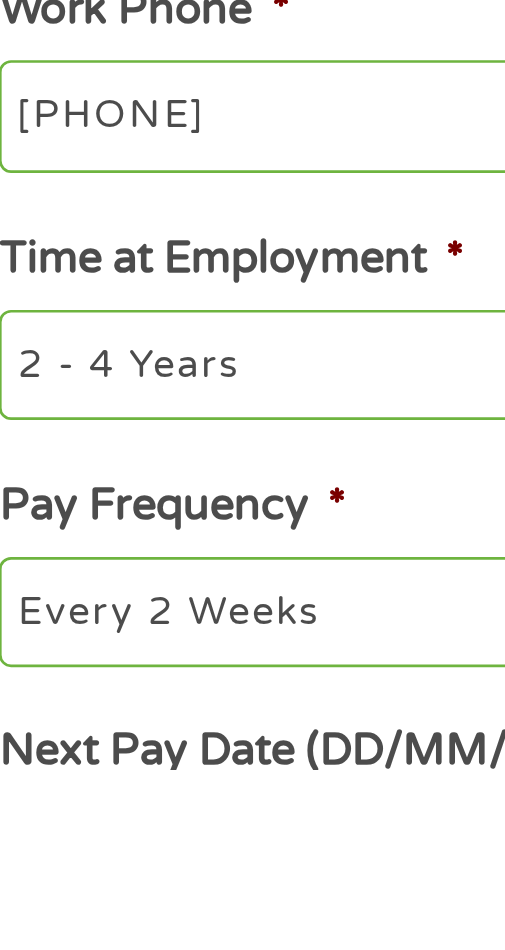 type on "([PHONE])" 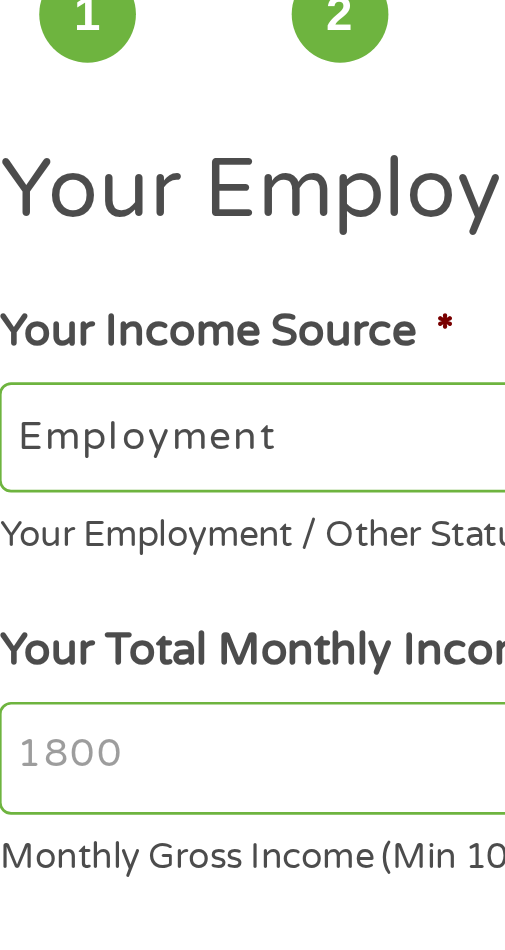 scroll, scrollTop: 0, scrollLeft: 0, axis: both 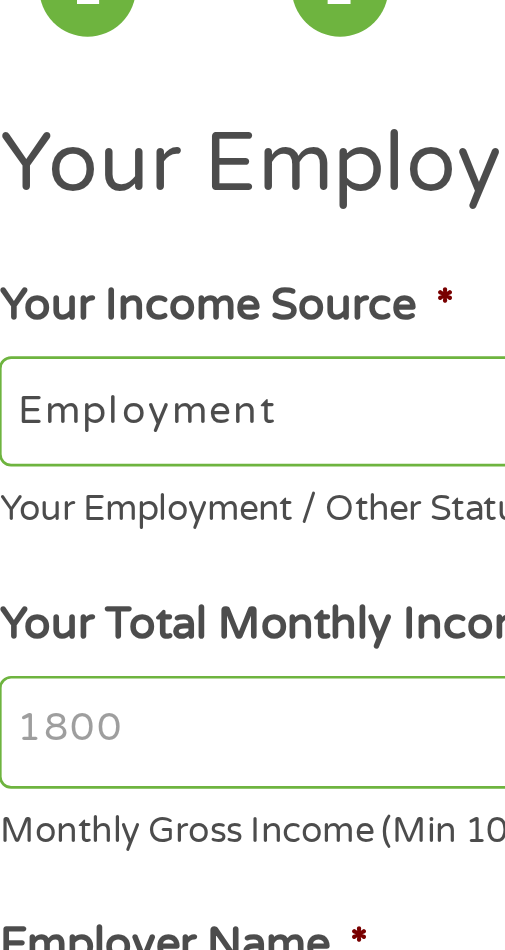 click on "--- Choose one --- Employment Self Employed Benefits" at bounding box center (252, 296) 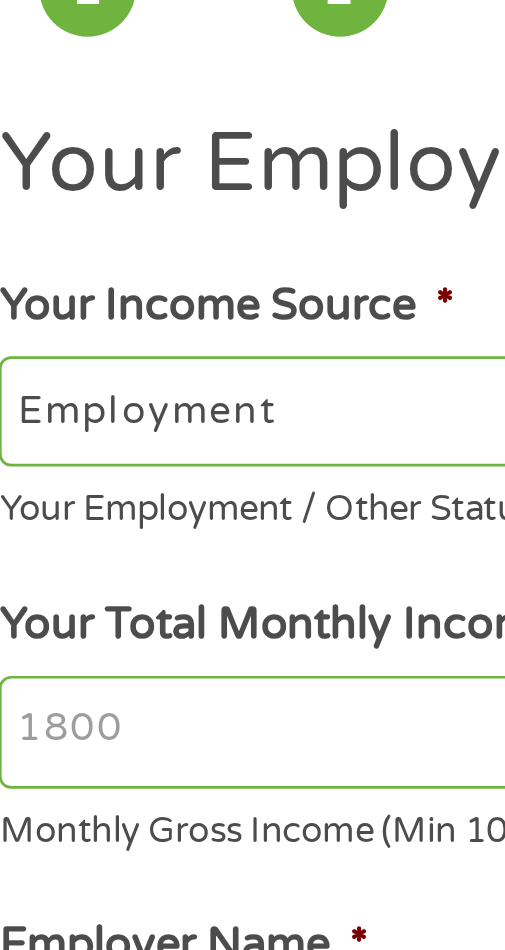 select on "benefits" 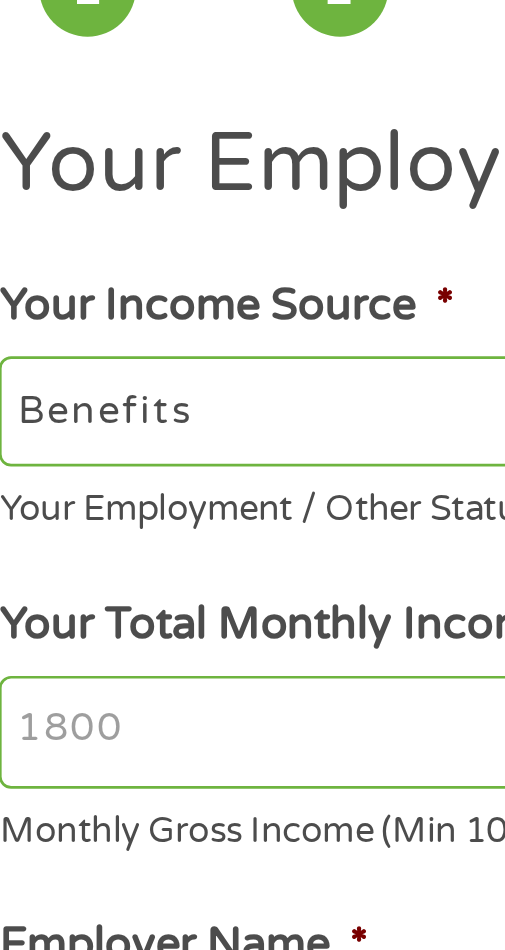 type on "Other" 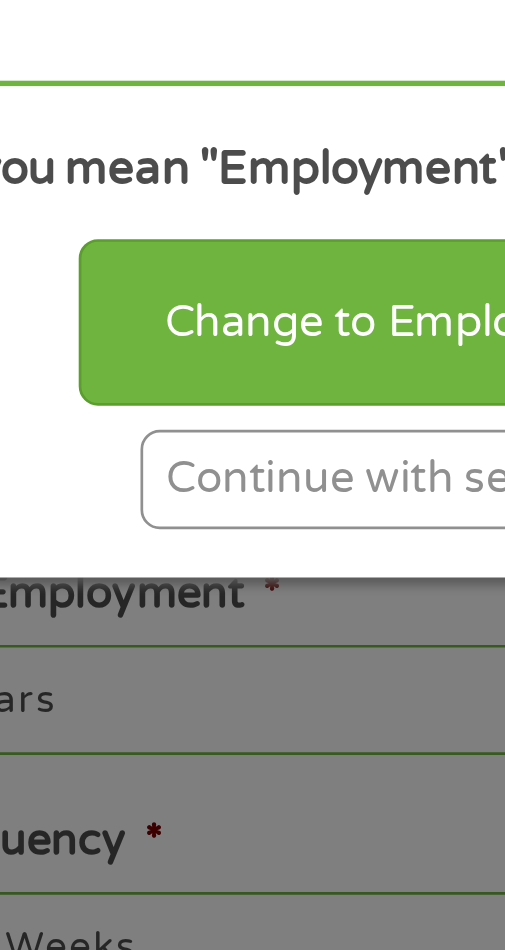 click on "Continue with selection" at bounding box center [253, 731] 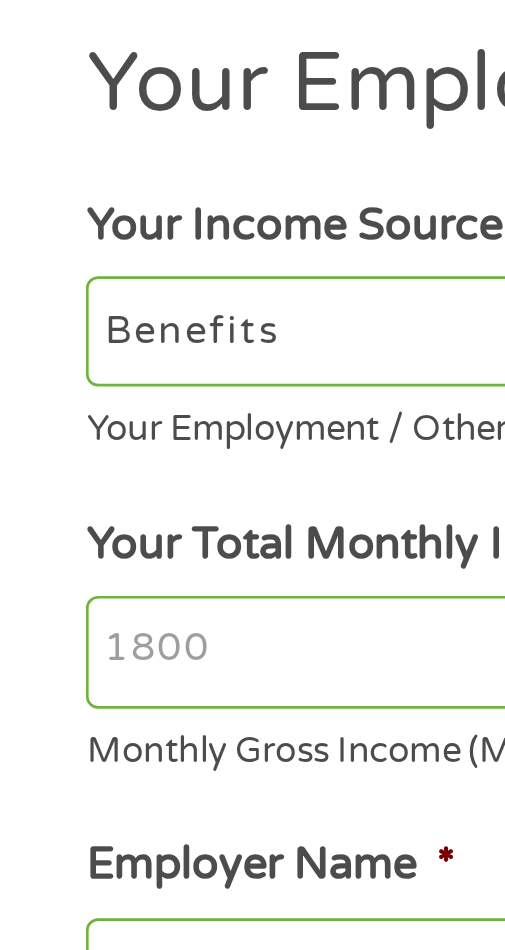 click on "Your Total Monthly Income *" at bounding box center [252, 416] 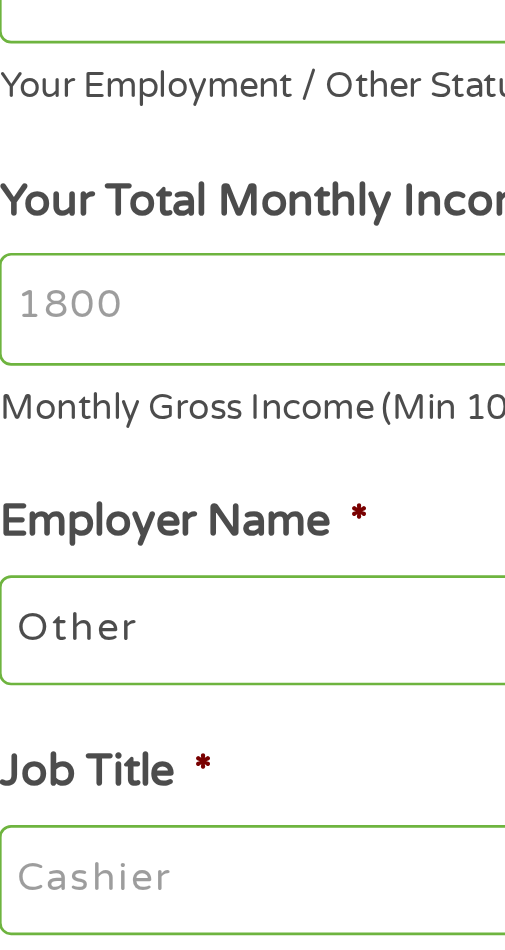 type on "[NUMBER]" 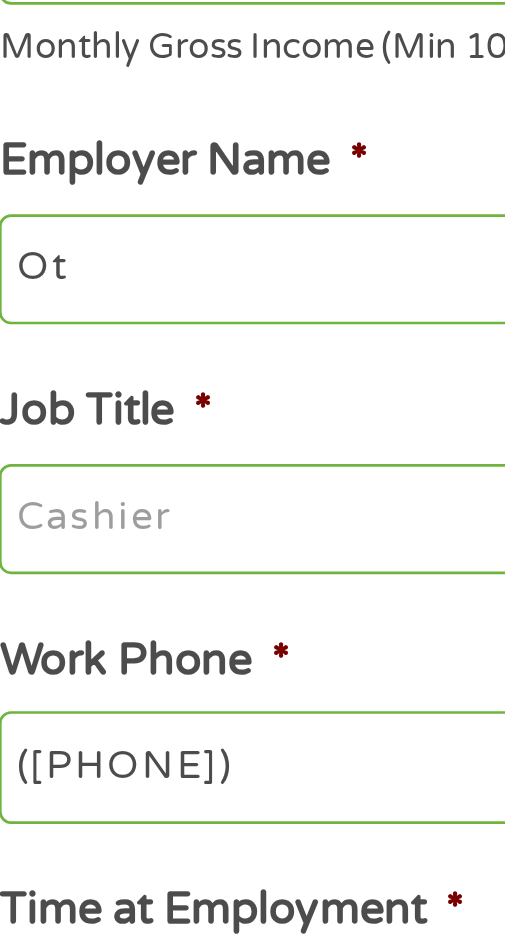 type on "O" 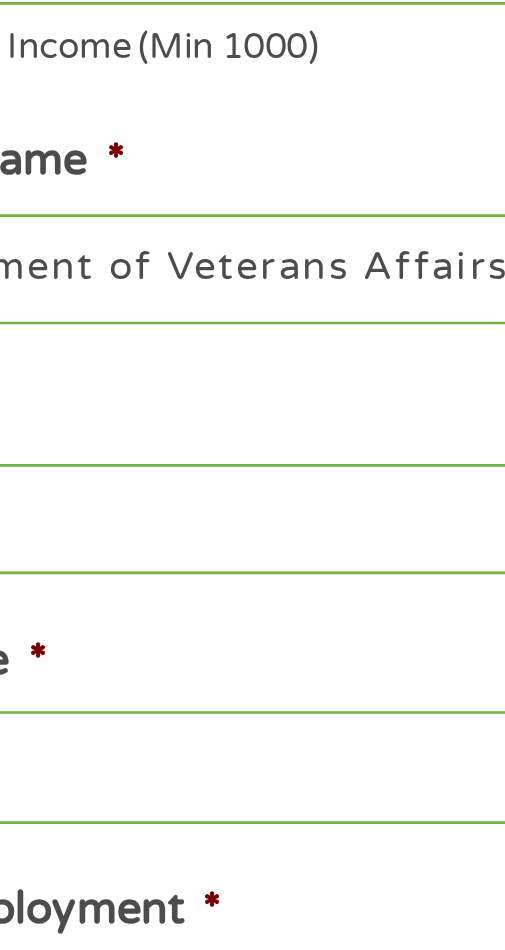type on "US Department of Veterans Affairs" 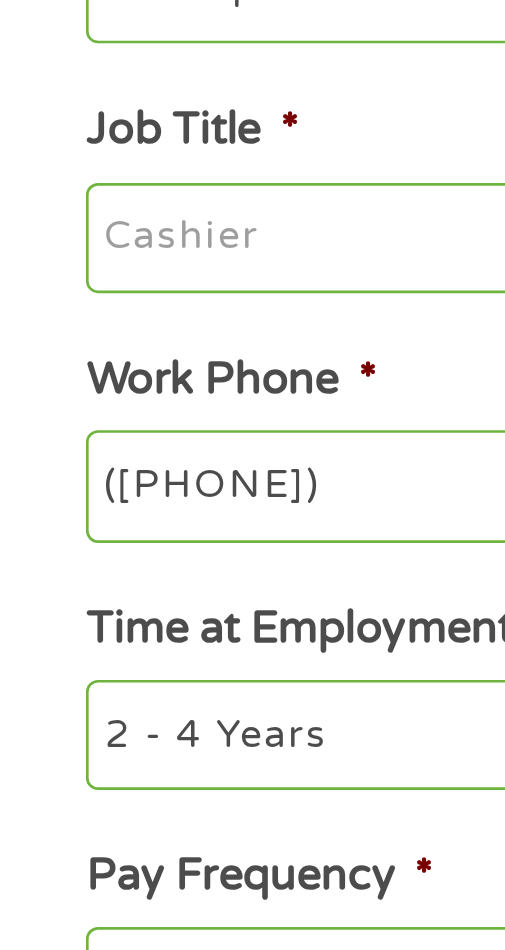 click on "Job Title *" at bounding box center [252, 629] 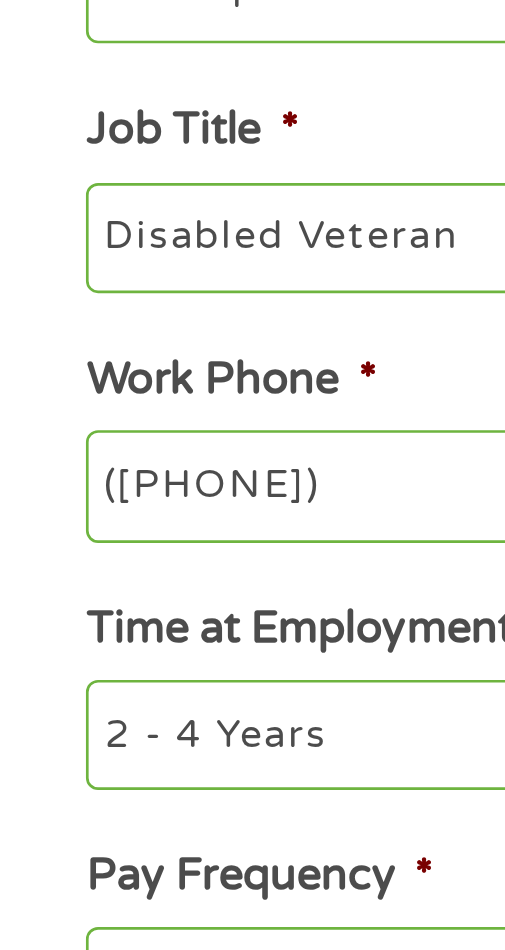 type on "Disabled Veteran" 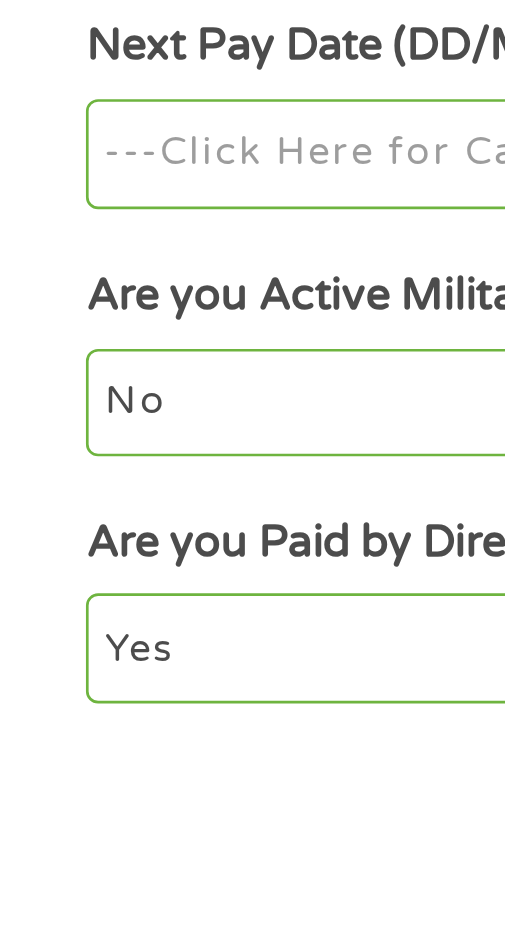 scroll, scrollTop: 394, scrollLeft: 0, axis: vertical 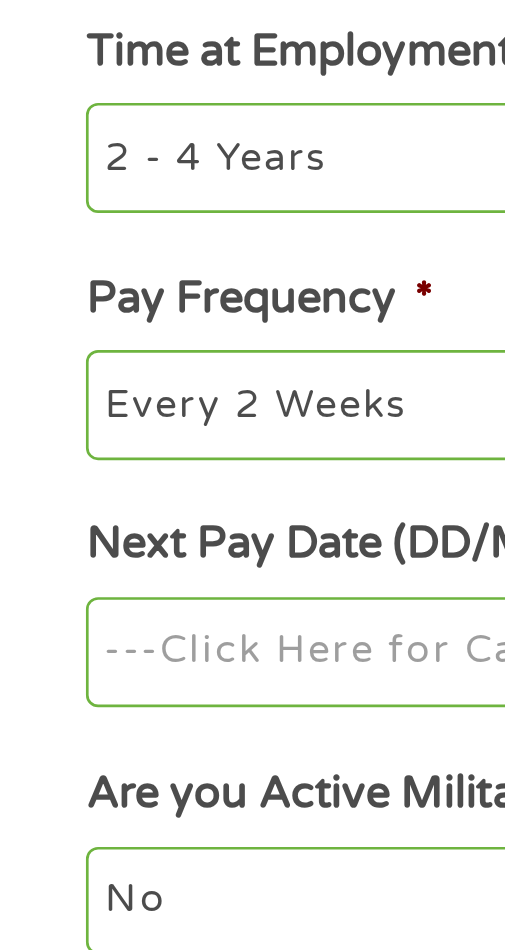 click on "--- Choose one --- 1 Year or less 1 - 2 Years 2 - 4 Years Over 4 Years" at bounding box center [252, 419] 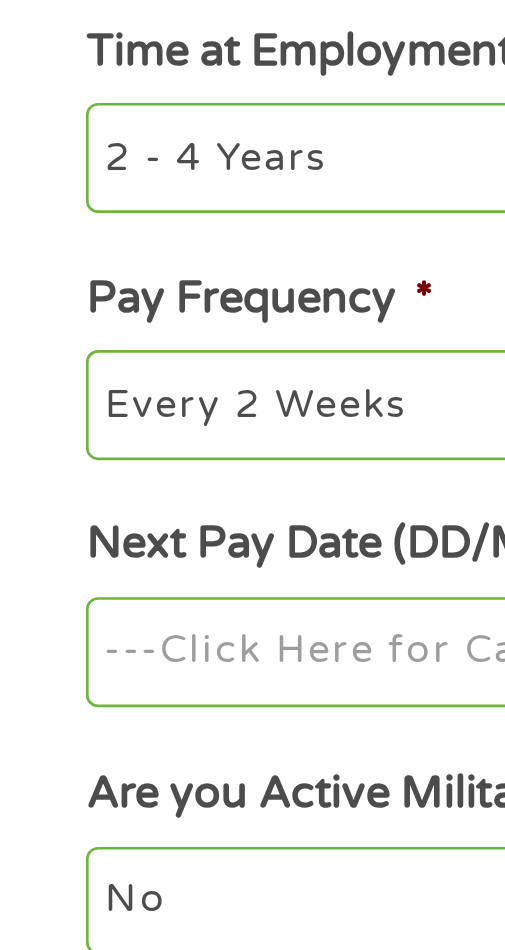 select on "60months" 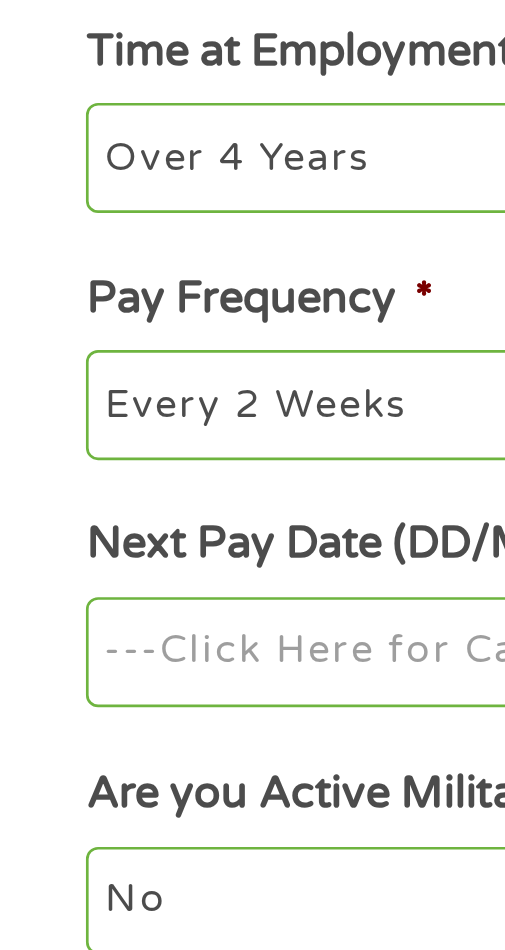 click on "--- Choose one --- Every 2 Weeks Every Week Monthly Semi-Monthly" at bounding box center (252, 511) 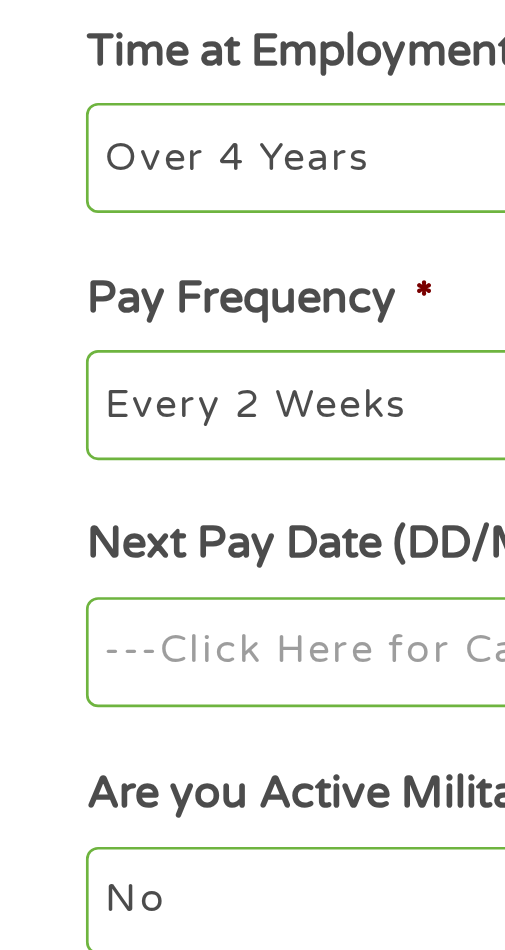 select on "monthly" 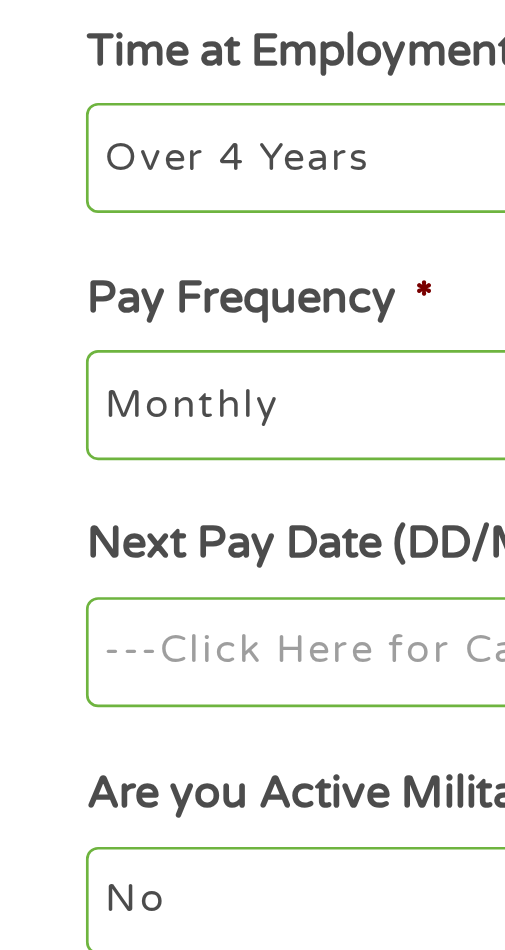 click on "Home   Get Loan Offer   How it works   FAQs   Blog   Cash Loans   Quick Loans   Online Loans   Payday Loans   Cash Advances   Préstamos   Paycheck Loans Near Me   Artificial Intelligence Loans   Contact Us                     1         Start   2         Your Home   3         About You   4         Employment   5         Banking   6
This field is hidden when viewing the form gclid This field is hidden when viewing the form Referrer https://www.cashpandaloans.com/?medium=adwords&source=adwords&campaign=22747246762&adgroup=181722780453&creative=761512430550&position&keyword=approval%20loan%20regardless%20of%20credit&utm_term=%7Bsearchterm%7D&matchtype=%7Bterm%7D&device=c&network=s&gad_source=5&gad_campaignid=22747246762&gclid=EAIaIQobChMIwciW1JryjgMVmSzUAR3uuxhvEAAYAiAAEgLzVPD_BwE This field is hidden when viewing the form Source adwords This field is hidden when viewing the form Campaign 22747246762 This field is hidden when viewing the form c" at bounding box center [252, 1466] 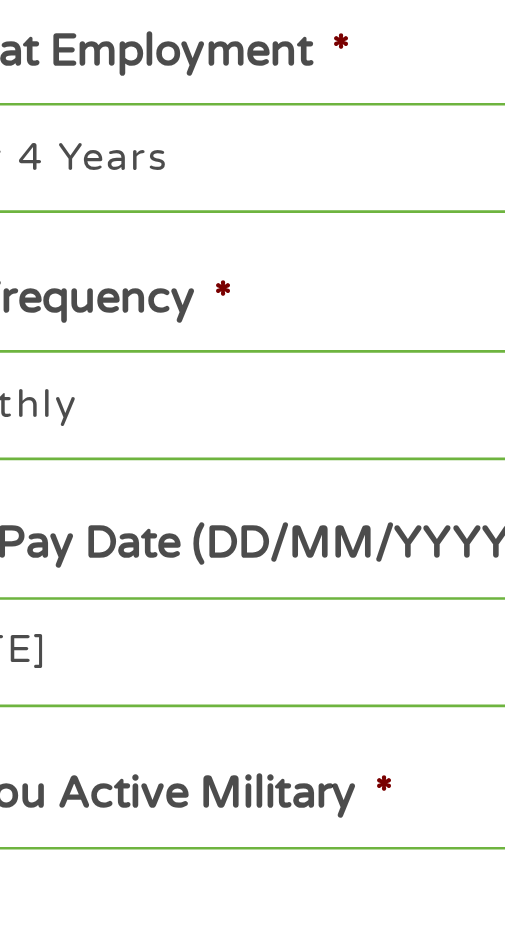 click on "Home   Get Loan Offer   How it works   FAQs   Blog   Cash Loans   Quick Loans   Online Loans   Payday Loans   Cash Advances   Préstamos   Paycheck Loans Near Me   Artificial Intelligence Loans   Contact Us                     1         Start   2         Your Home   3         About You   4         Employment   5         Banking   6
This field is hidden when viewing the form gclid This field is hidden when viewing the form Referrer https://www.cashpandaloans.com/?medium=adwords&source=adwords&campaign=22747246762&adgroup=181722780453&creative=761512430550&position&keyword=approval%20loan%20regardless%20of%20credit&utm_term=%7Bsearchterm%7D&matchtype=%7Bterm%7D&device=c&network=s&gad_source=5&gad_campaignid=22747246762&gclid=EAIaIQobChMIwciW1JryjgMVmSzUAR3uuxhvEAAYAiAAEgLzVPD_BwE This field is hidden when viewing the form Source adwords This field is hidden when viewing the form Campaign 22747246762 This field is hidden when viewing the form c" at bounding box center (252, 1466) 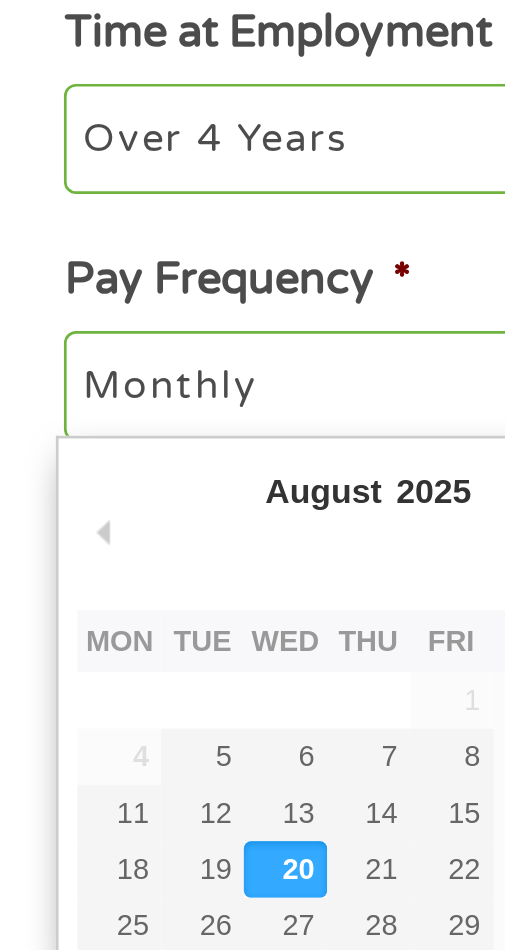 scroll, scrollTop: 394, scrollLeft: 0, axis: vertical 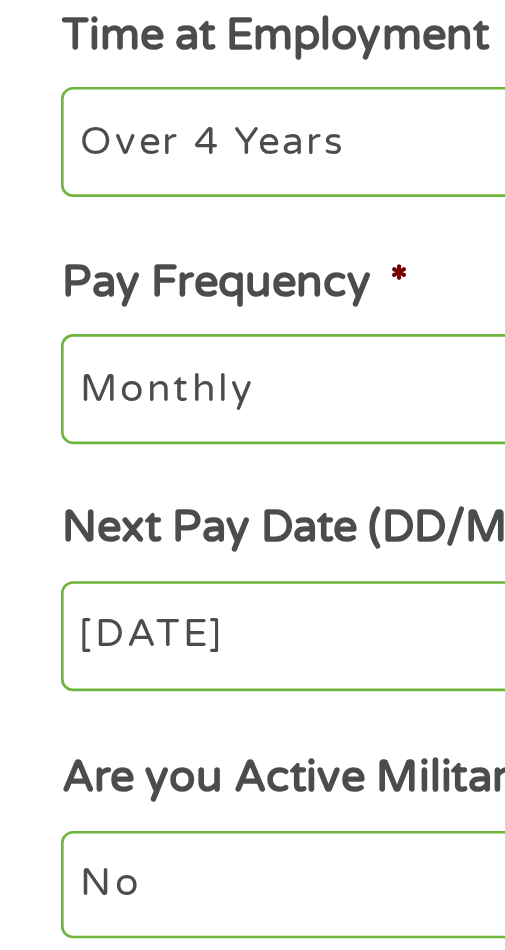 click on "Home   Get Loan Offer   How it works   FAQs   Blog   Cash Loans   Quick Loans   Online Loans   Payday Loans   Cash Advances   Préstamos   Paycheck Loans Near Me   Artificial Intelligence Loans   Contact Us                     1         Start   2         Your Home   3         About You   4         Employment   5         Banking   6
This field is hidden when viewing the form gclid This field is hidden when viewing the form Referrer https://www.cashpandaloans.com/?medium=adwords&source=adwords&campaign=22747246762&adgroup=181722780453&creative=761512430550&position&keyword=approval%20loan%20regardless%20of%20credit&utm_term=%7Bsearchterm%7D&matchtype=%7Bterm%7D&device=c&network=s&gad_source=5&gad_campaignid=22747246762&gclid=EAIaIQobChMIwciW1JryjgMVmSzUAR3uuxhvEAAYAiAAEgLzVPD_BwE This field is hidden when viewing the form Source adwords This field is hidden when viewing the form Campaign 22747246762 This field is hidden when viewing the form c" at bounding box center [252, 1466] 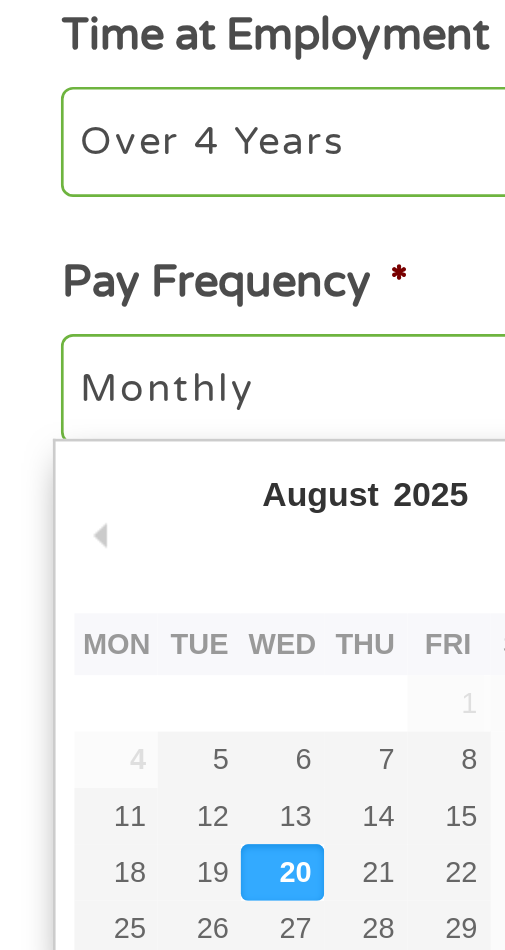 type on "[DATE]" 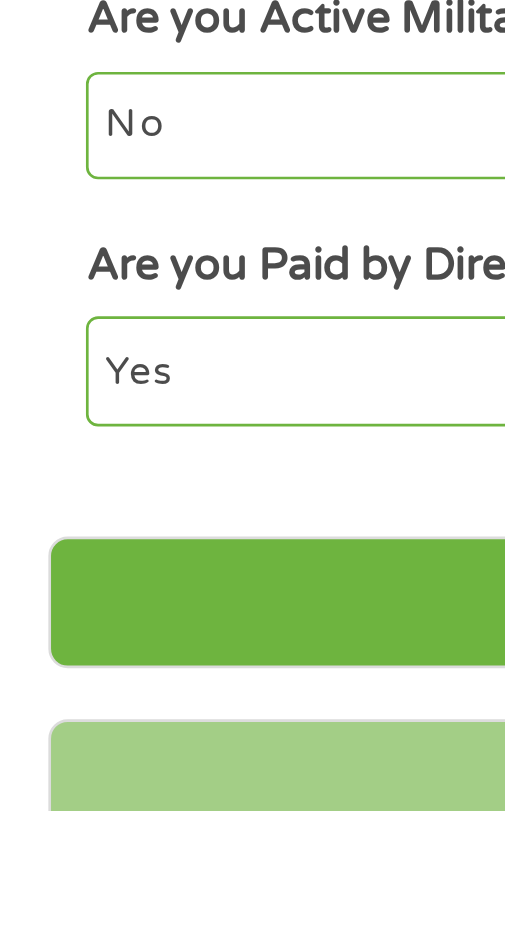 scroll, scrollTop: 394, scrollLeft: 0, axis: vertical 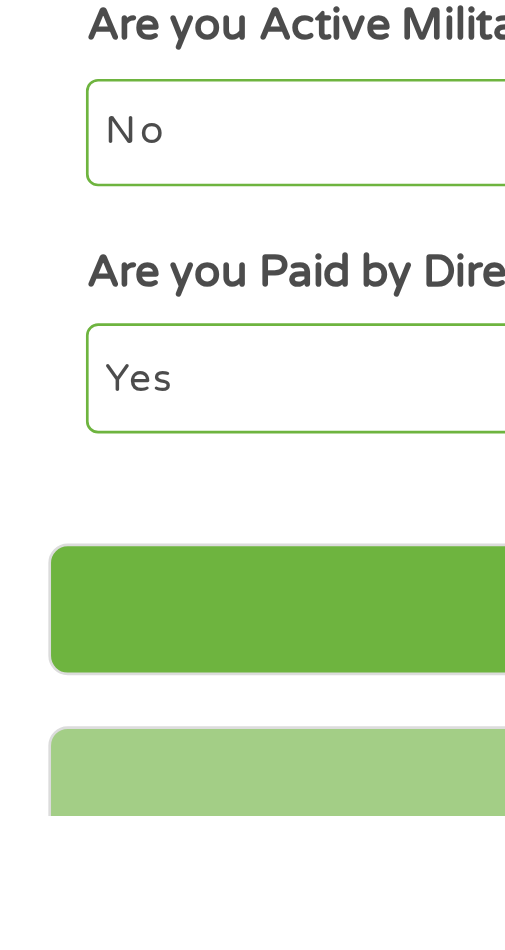 click on "Next" at bounding box center (252, 873) 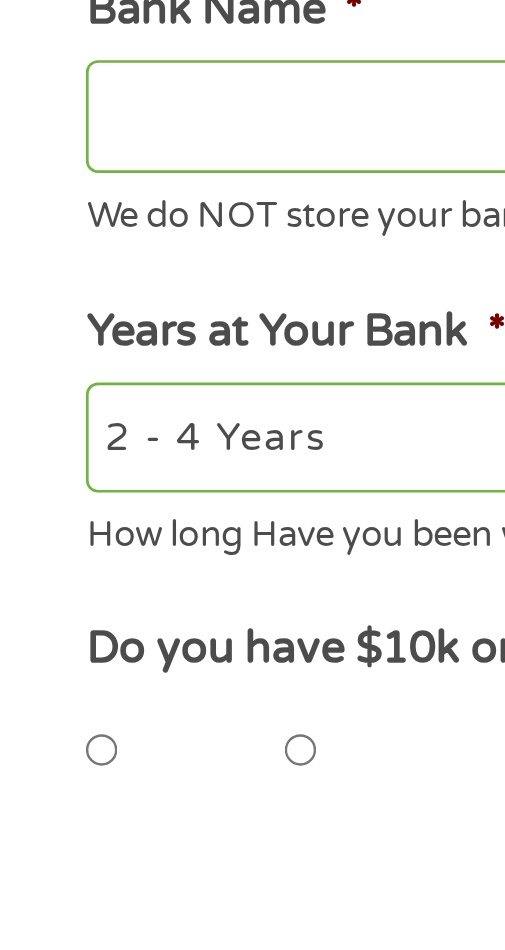 scroll, scrollTop: 0, scrollLeft: 0, axis: both 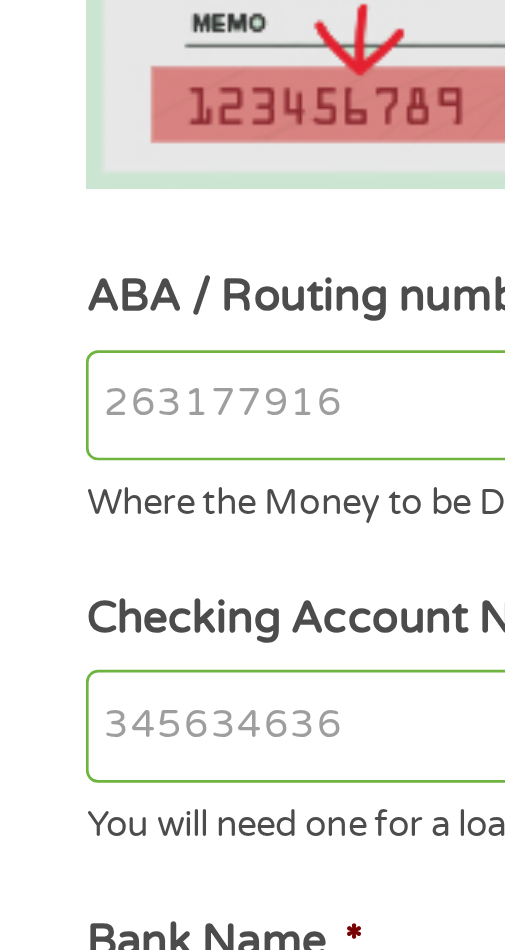 click on "ABA / Routing number *" at bounding box center (252, 493) 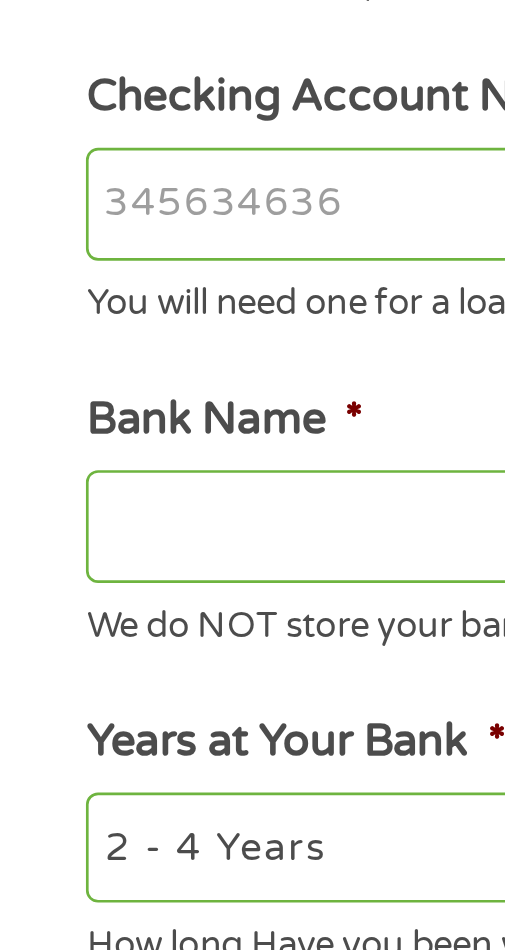 scroll, scrollTop: 43, scrollLeft: 0, axis: vertical 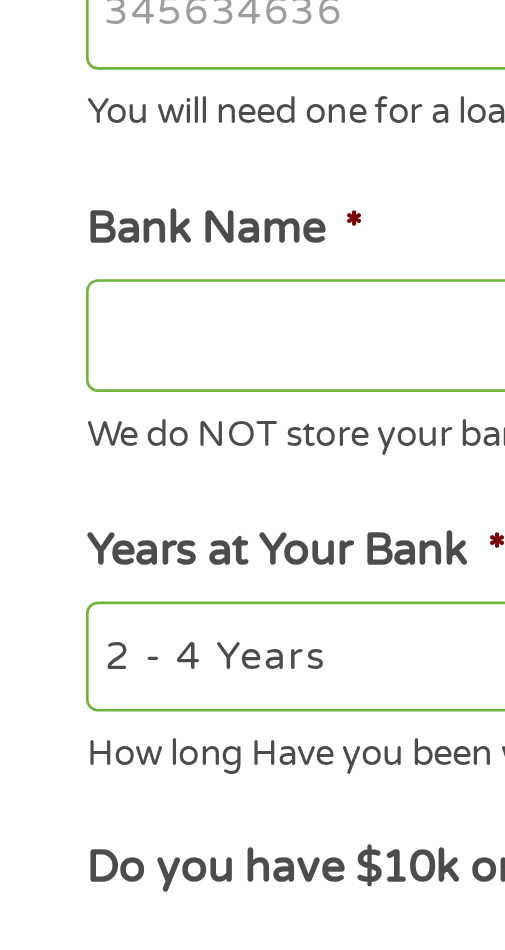 click on "Bank Name *" at bounding box center [252, 732] 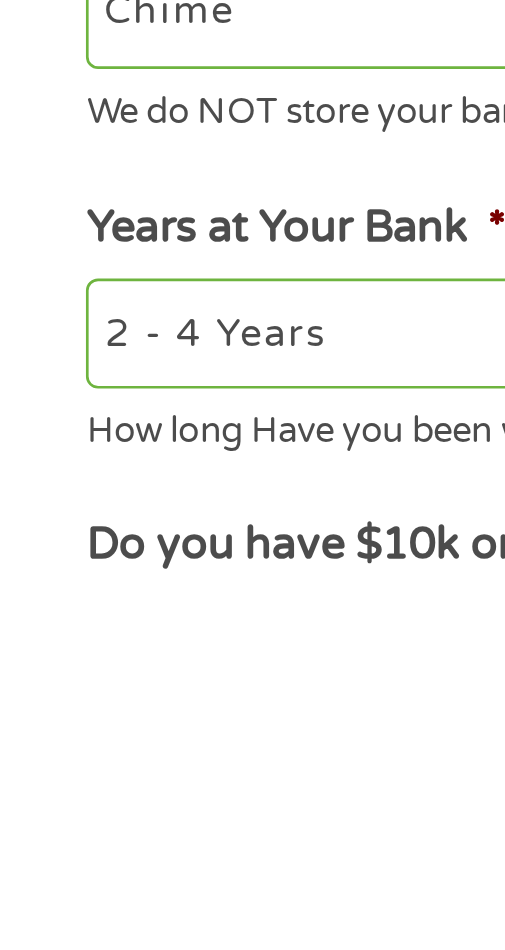 type on "Chime" 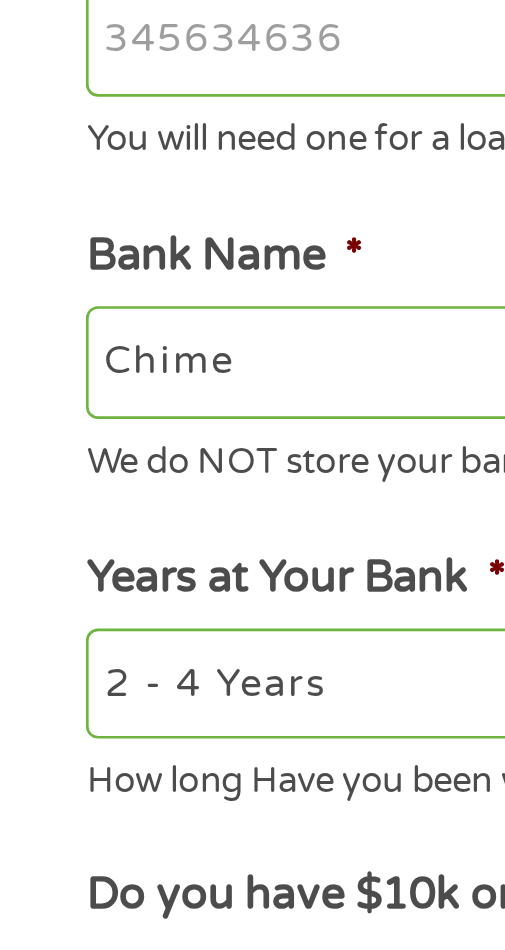 select on "60months" 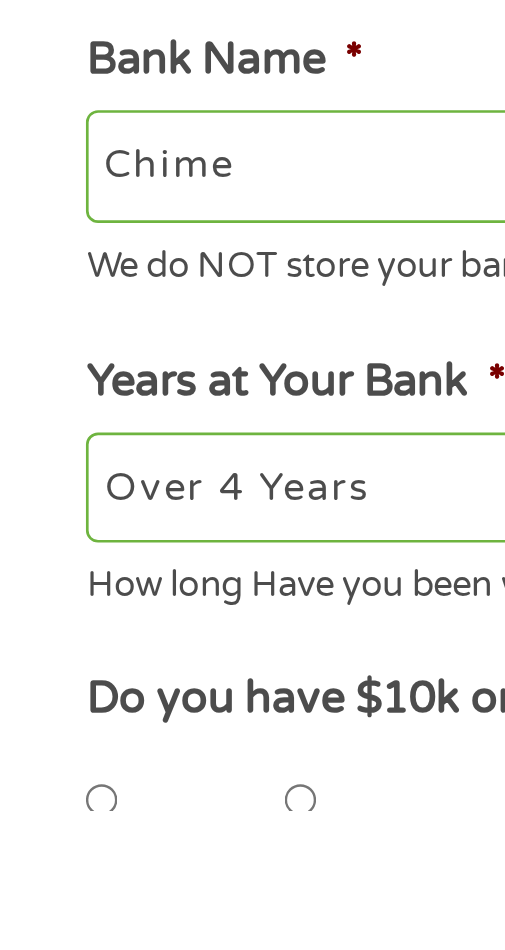 scroll, scrollTop: 87, scrollLeft: 0, axis: vertical 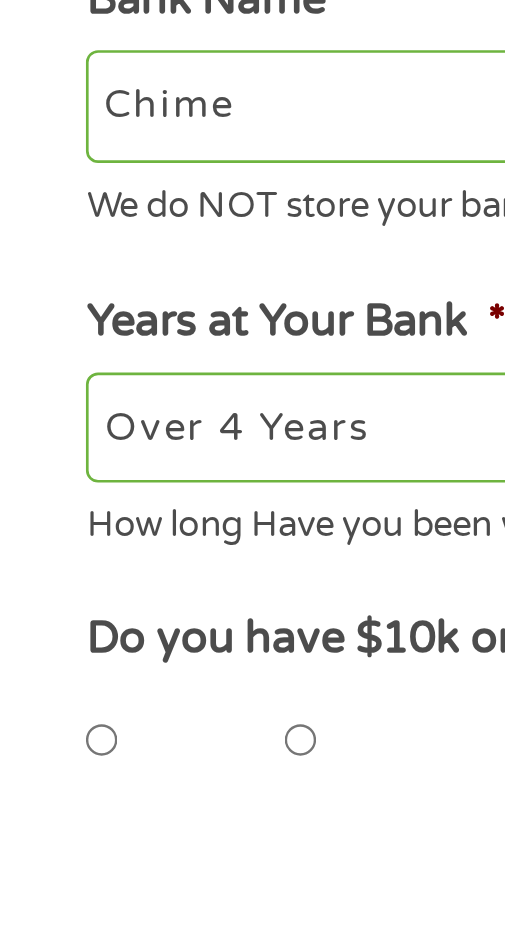 click on "No" at bounding box center (112, 924) 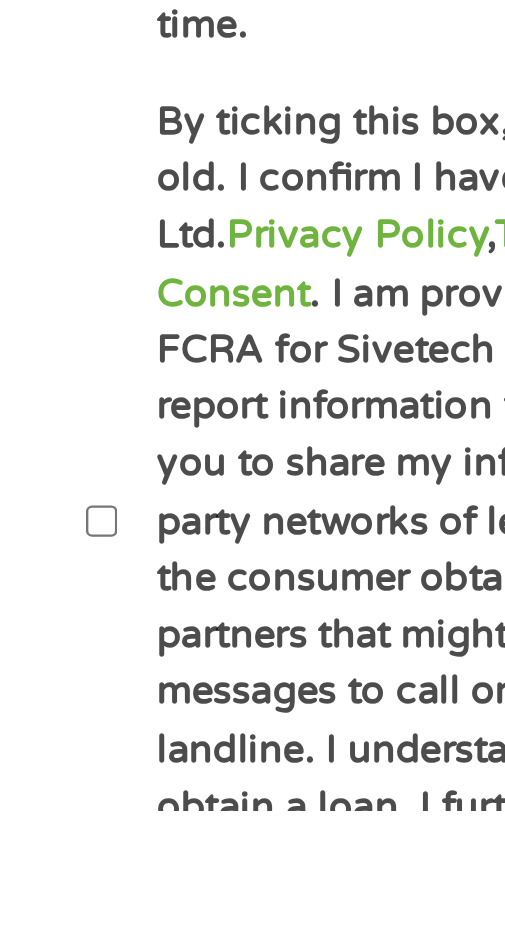scroll, scrollTop: 554, scrollLeft: 0, axis: vertical 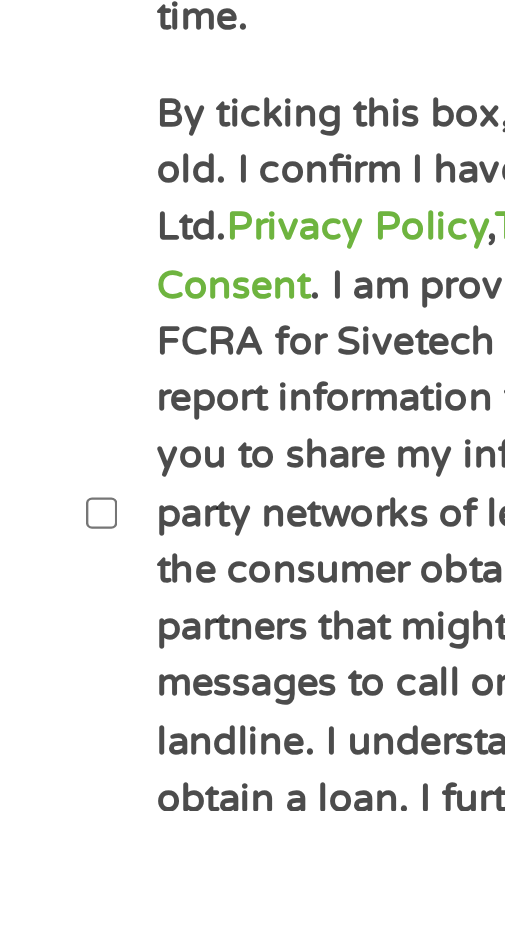 click on "By ticking this box, I confirm I am at least 18 years old. I confirm I have read and understand Sivetech Ltd.  Privacy Policy ,  Terms and Conditions  and  E-Consent . I am providing my consent under the FCRA for Sivetech Ltd. Partners to obtain consumer report information from my credit profile. I authorize you to share my information with lenders, third-party networks of lenders for the purpose of helping the consumer obtain a loan and other marketing partners that might use autodialers or prerecorded messages to call or text me on my mobile phone or landline. I understand consent is not required to obtain a loan. I further understand that I have no obligation to accept a loan once I am connected with an available lender." at bounding box center (38, 839) 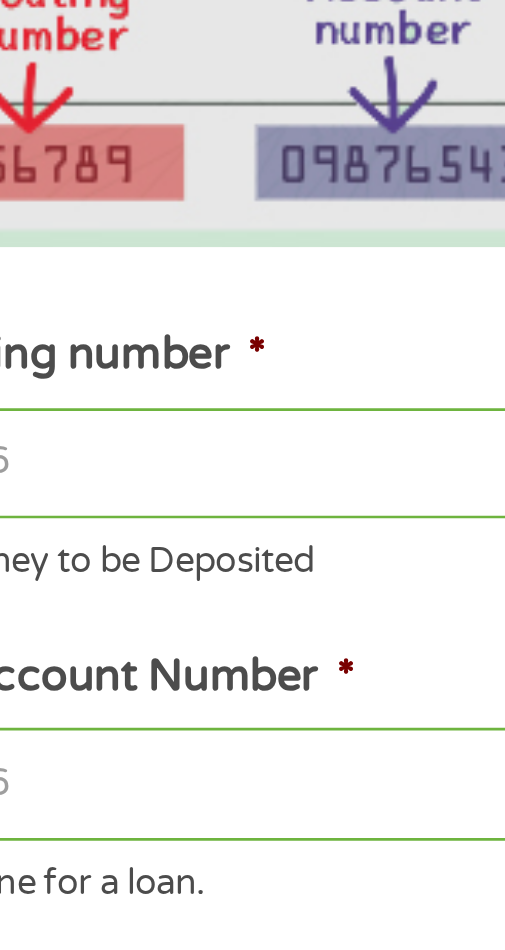 scroll, scrollTop: 357, scrollLeft: 0, axis: vertical 